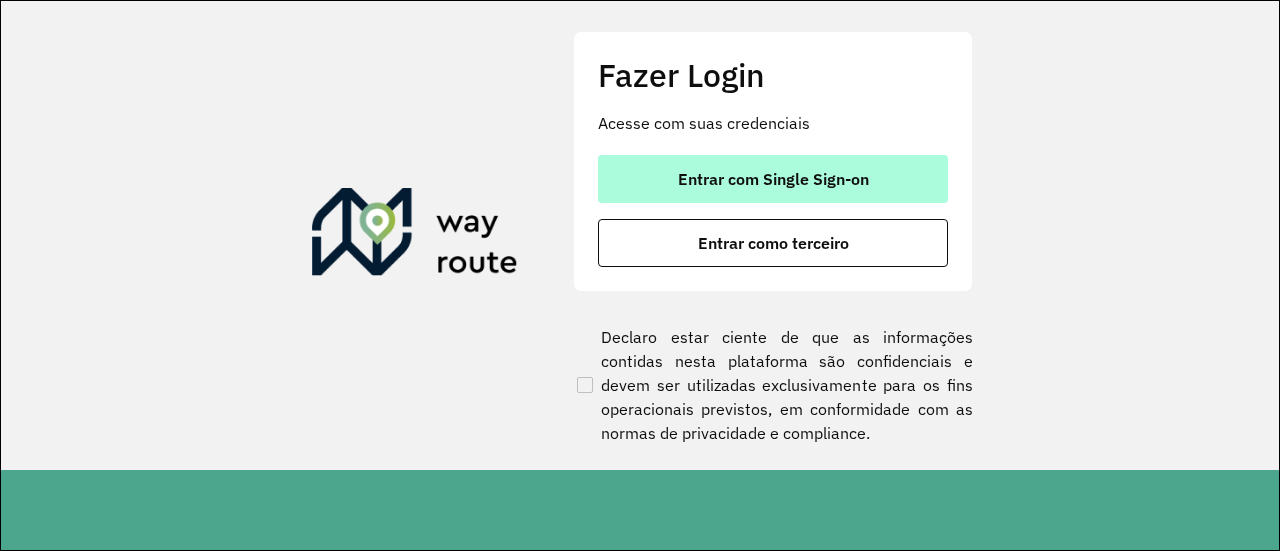 scroll, scrollTop: 0, scrollLeft: 0, axis: both 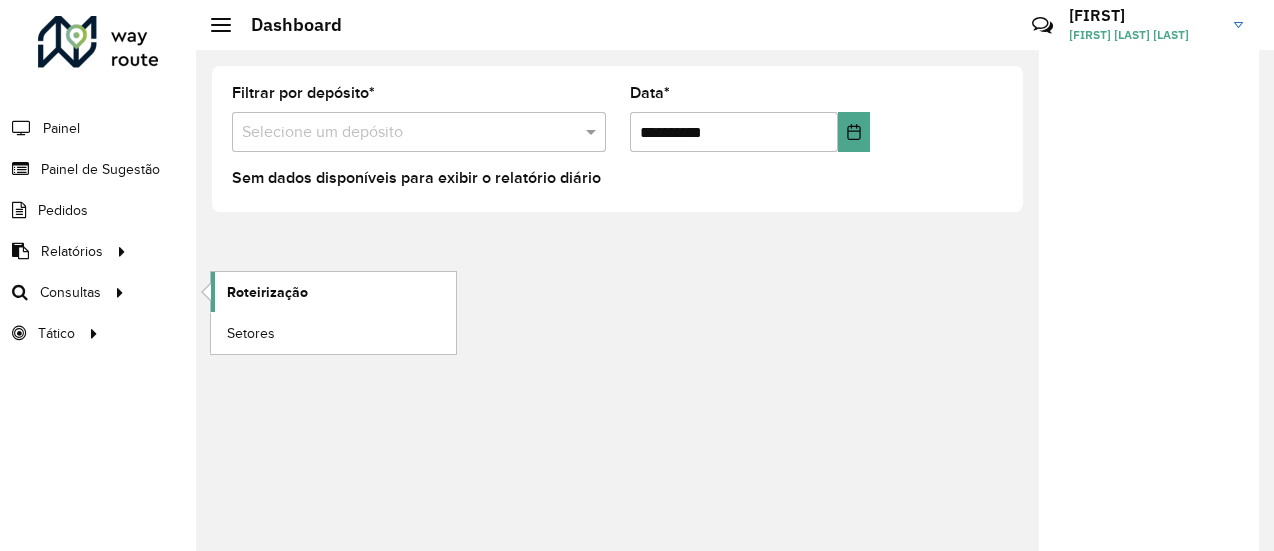 click on "Roteirização" 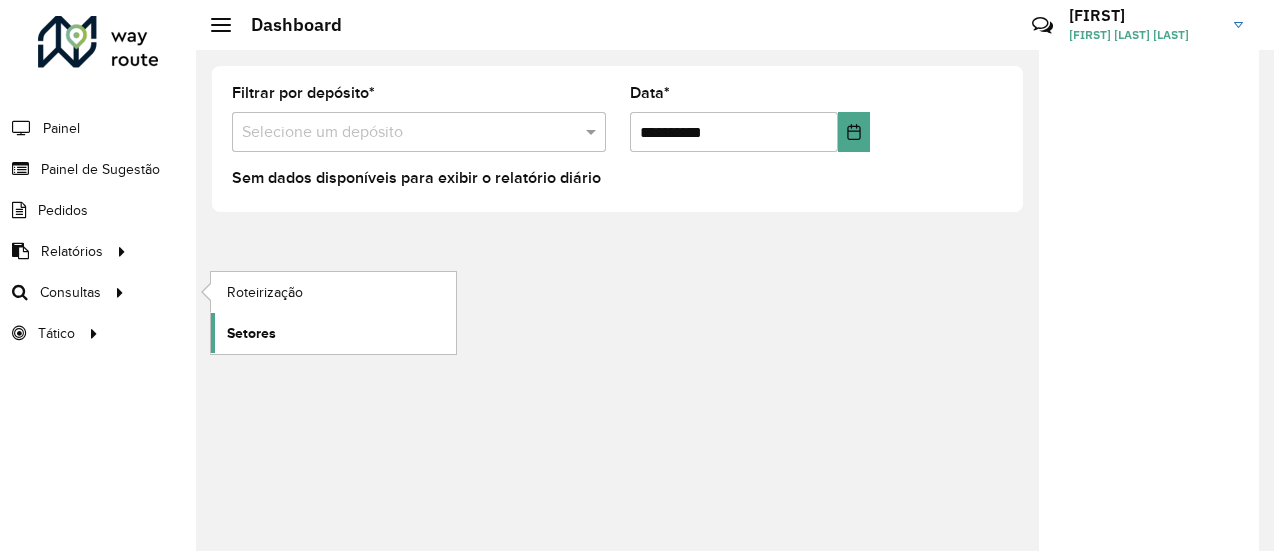 click on "Setores" 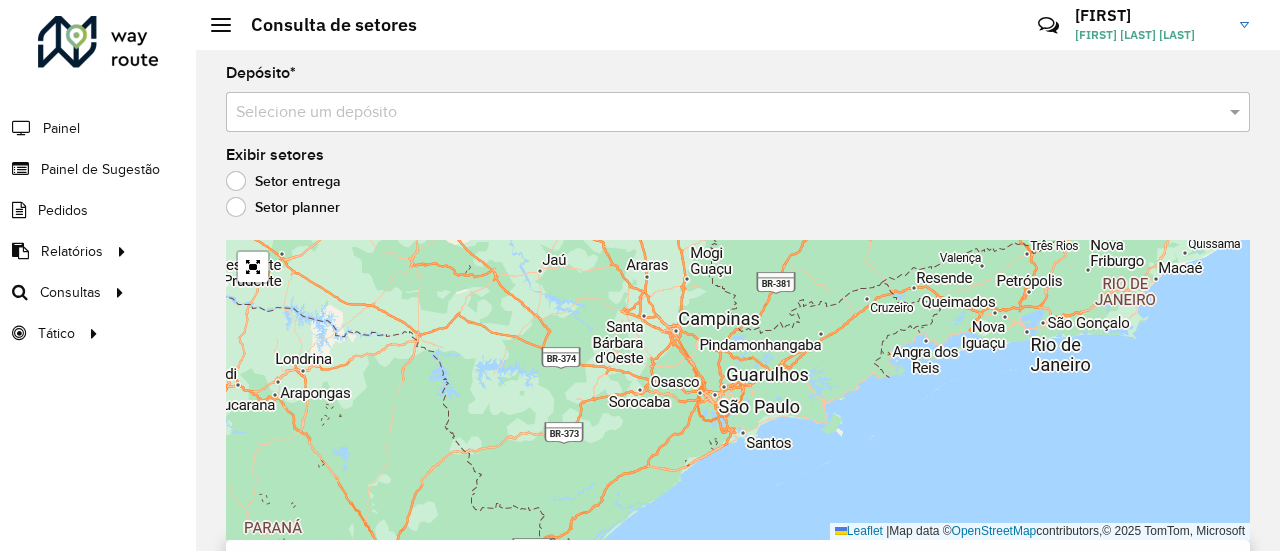 click at bounding box center [718, 113] 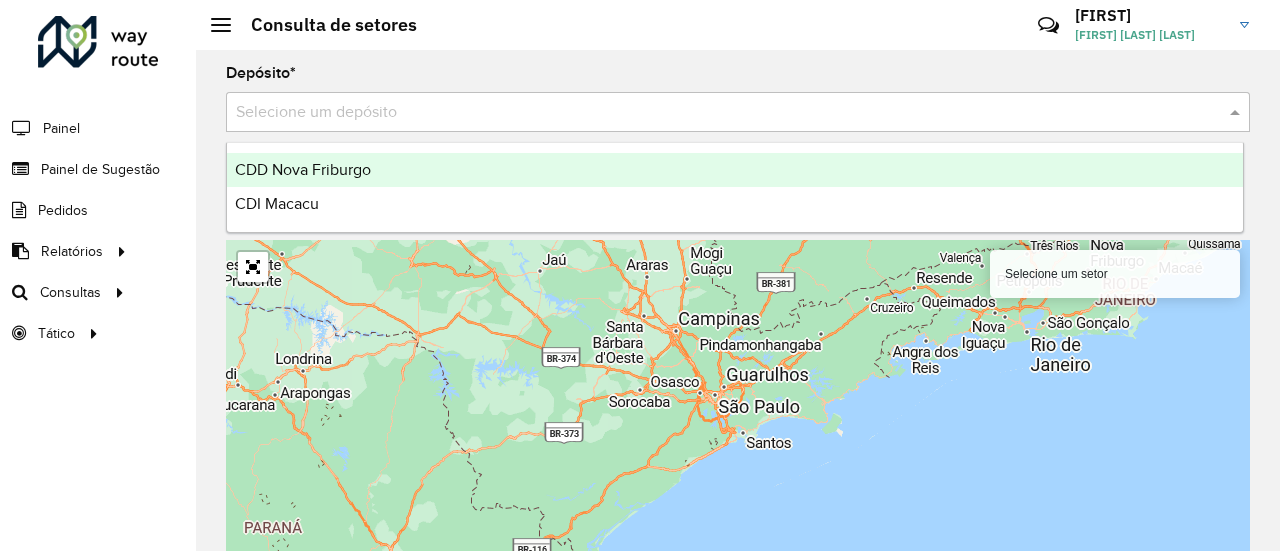 click on "CDD Nova Friburgo" at bounding box center [735, 170] 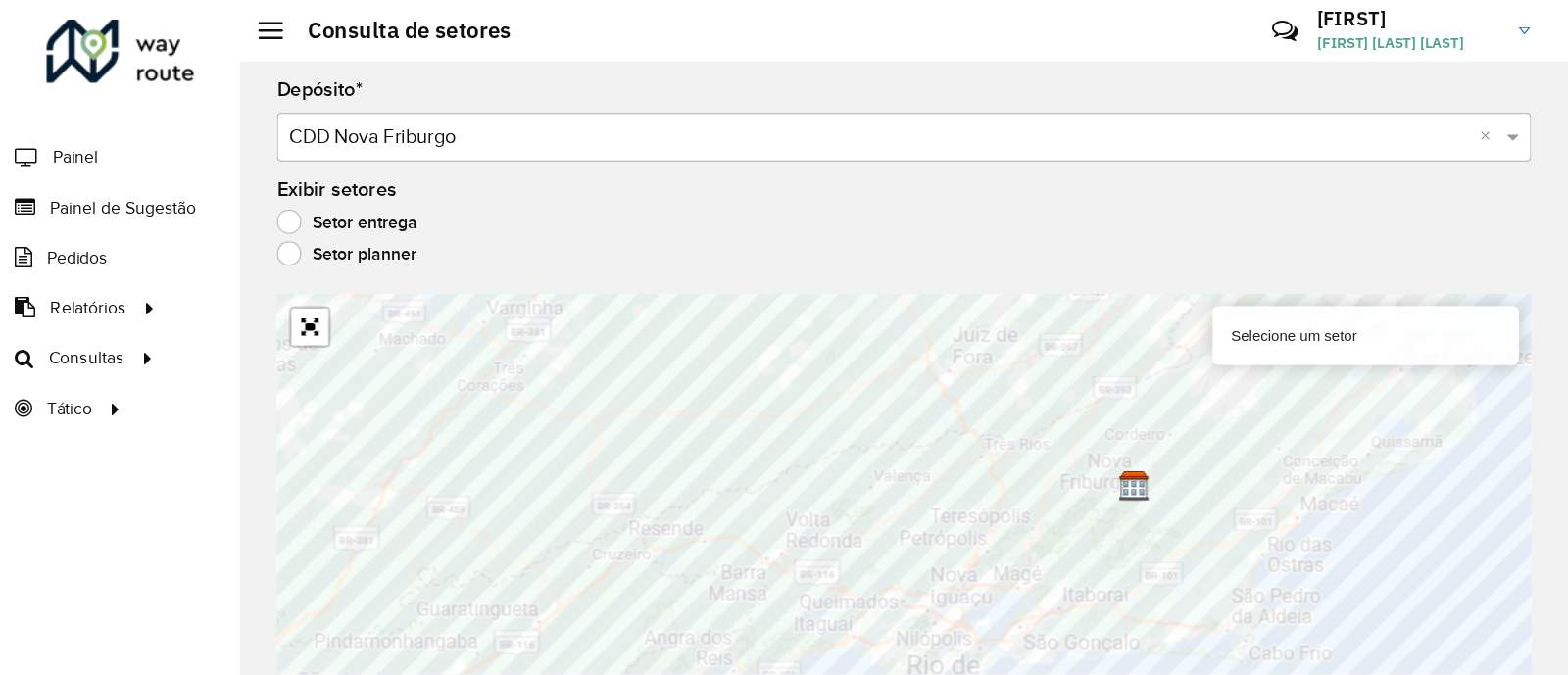 scroll, scrollTop: 18, scrollLeft: 0, axis: vertical 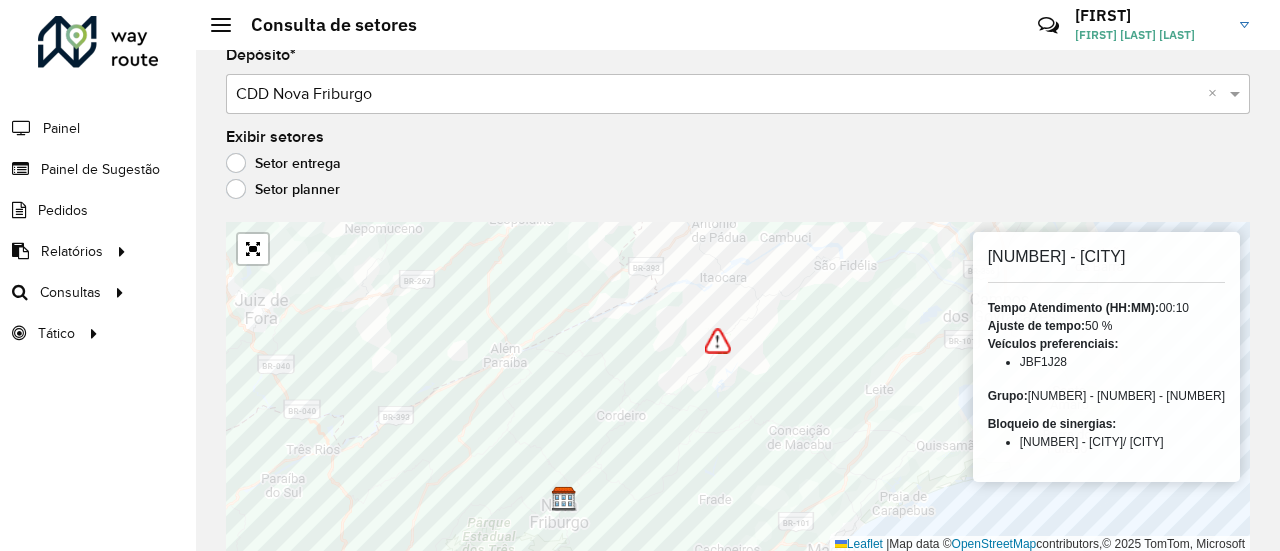 drag, startPoint x: 1086, startPoint y: 369, endPoint x: 1024, endPoint y: 352, distance: 64.288414 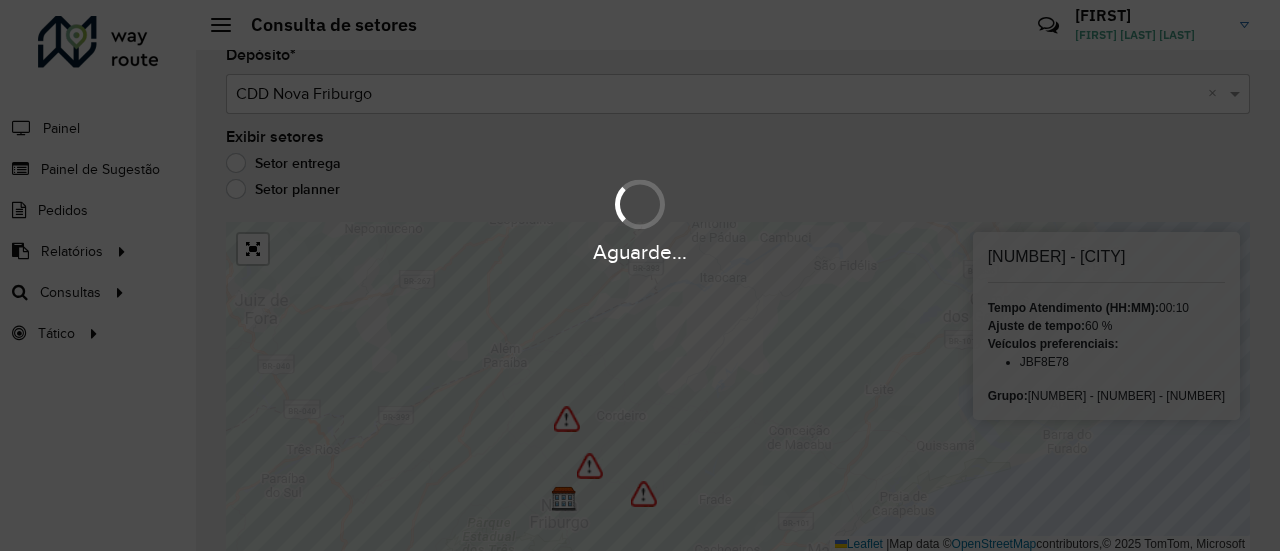 click on "Aguarde..." at bounding box center (640, 275) 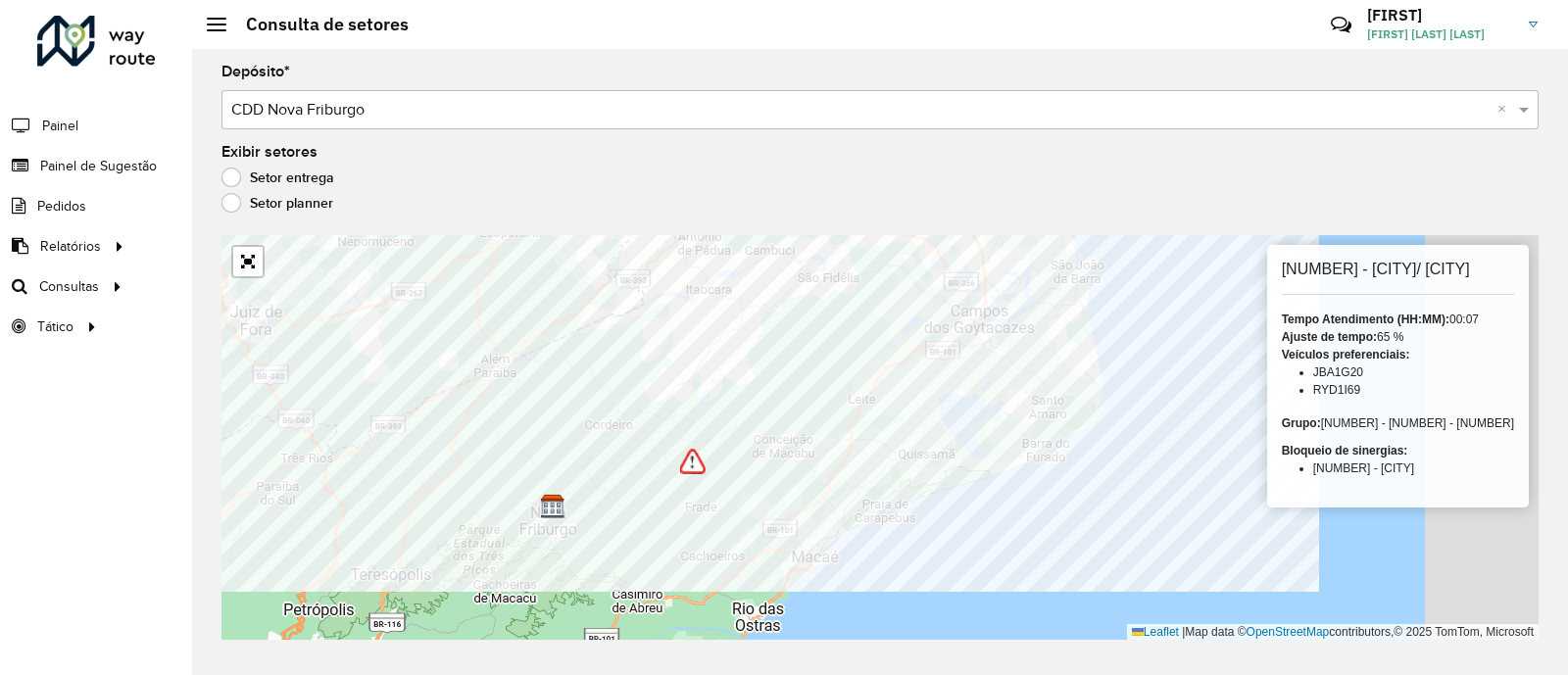 scroll, scrollTop: 0, scrollLeft: 0, axis: both 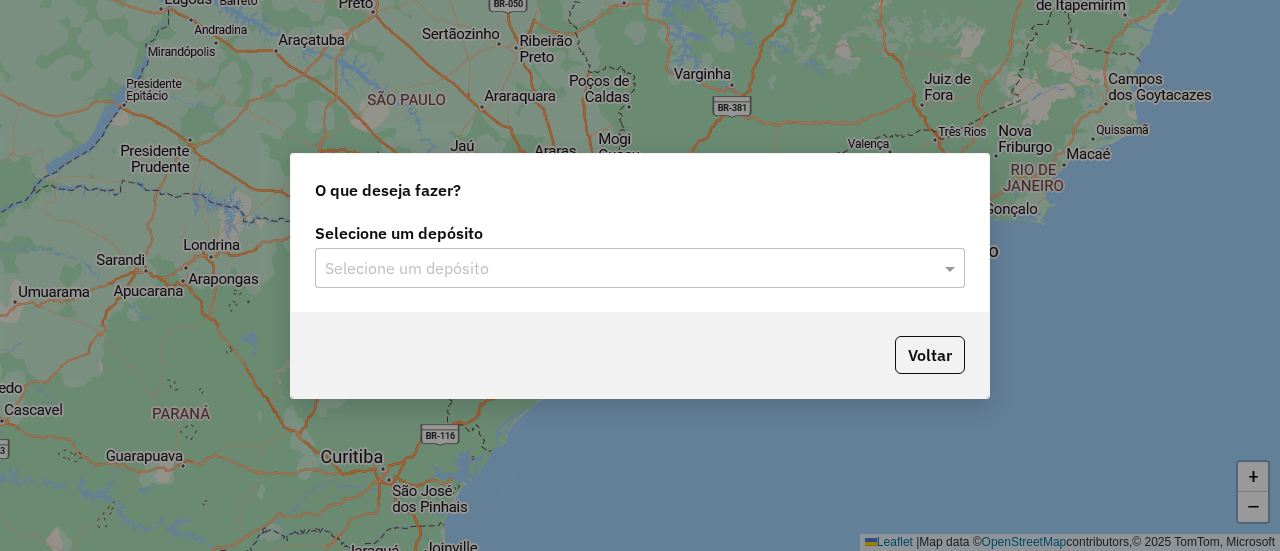click on "Selecione um depósito" 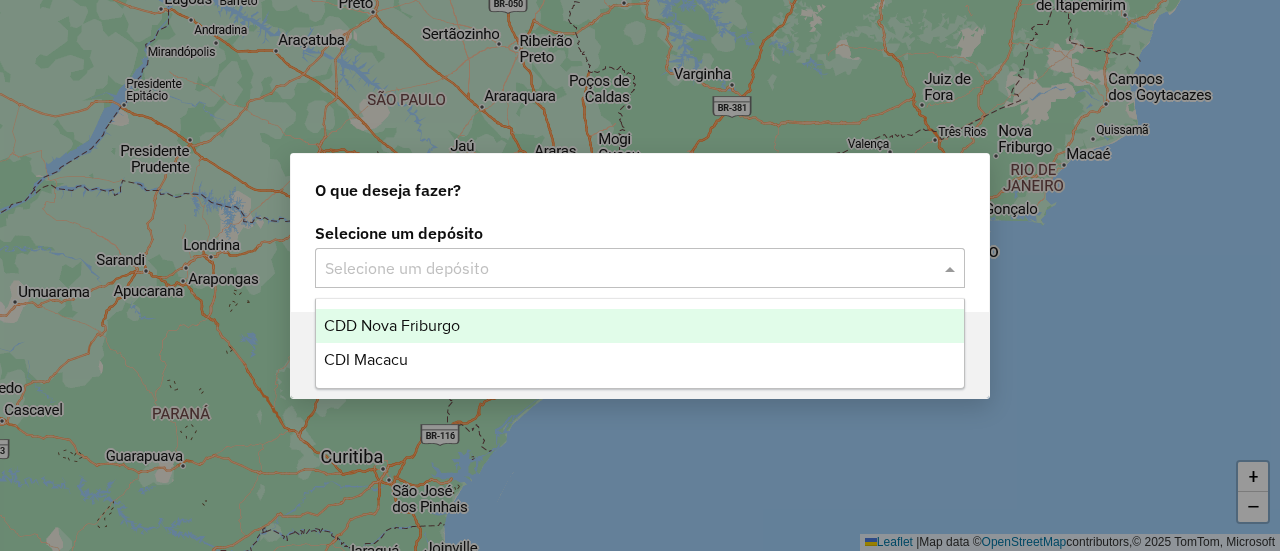 click on "O que deseja fazer? Selecione um depósito Selecione um depósito  Voltar" 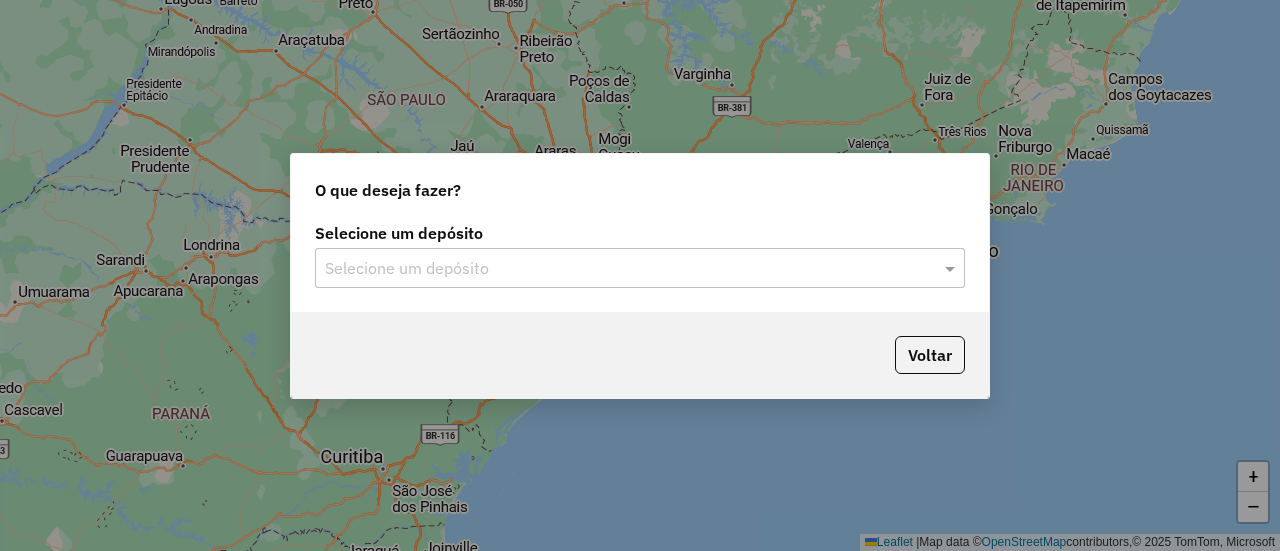 click on "Selecione um depósito Selecione um depósito" 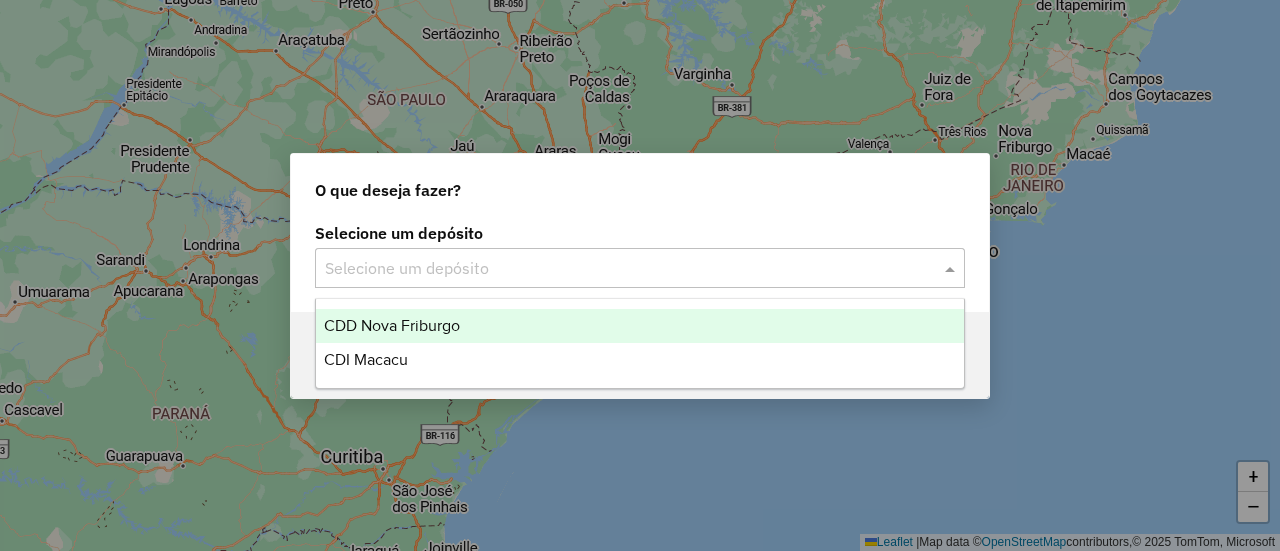 click on "CDD Nova Friburgo" at bounding box center [392, 325] 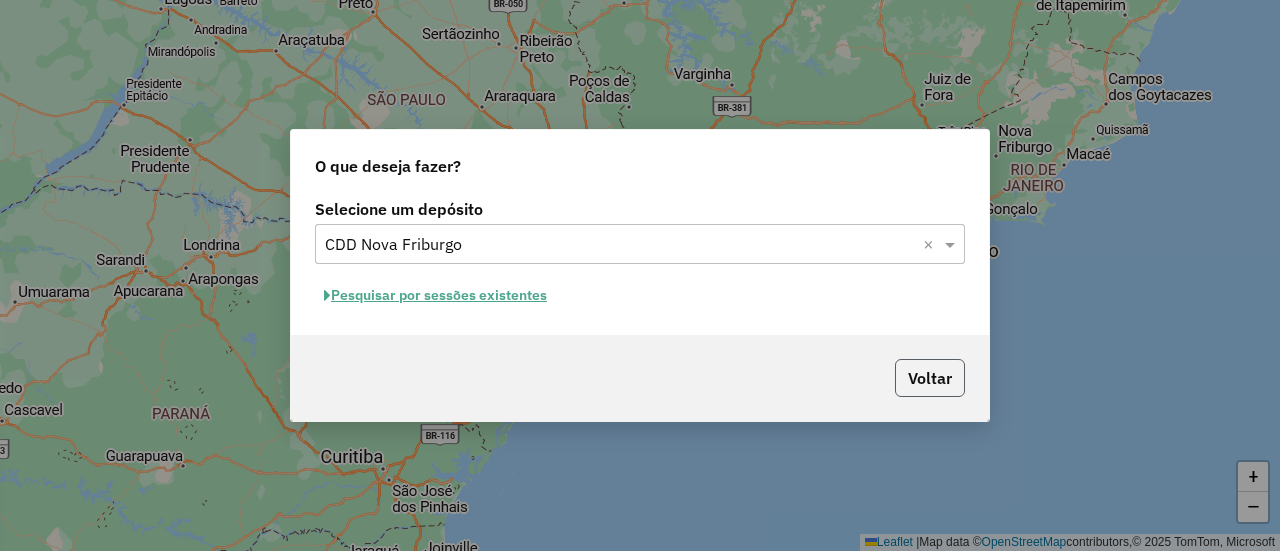 click on "Voltar" 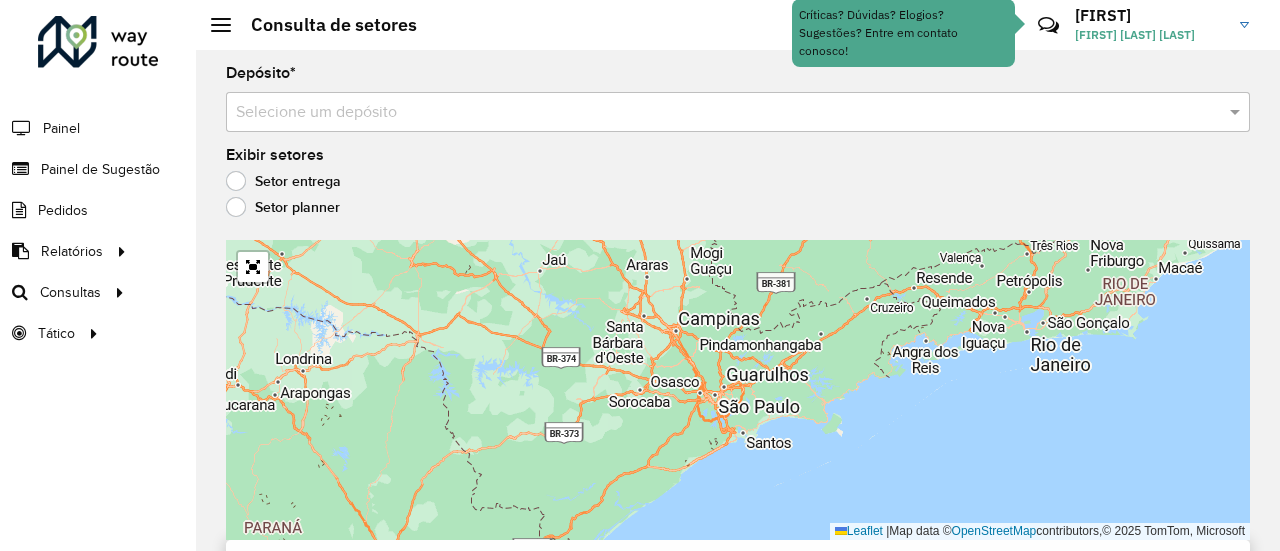 click on "Depósito  * Selecione um depósito" 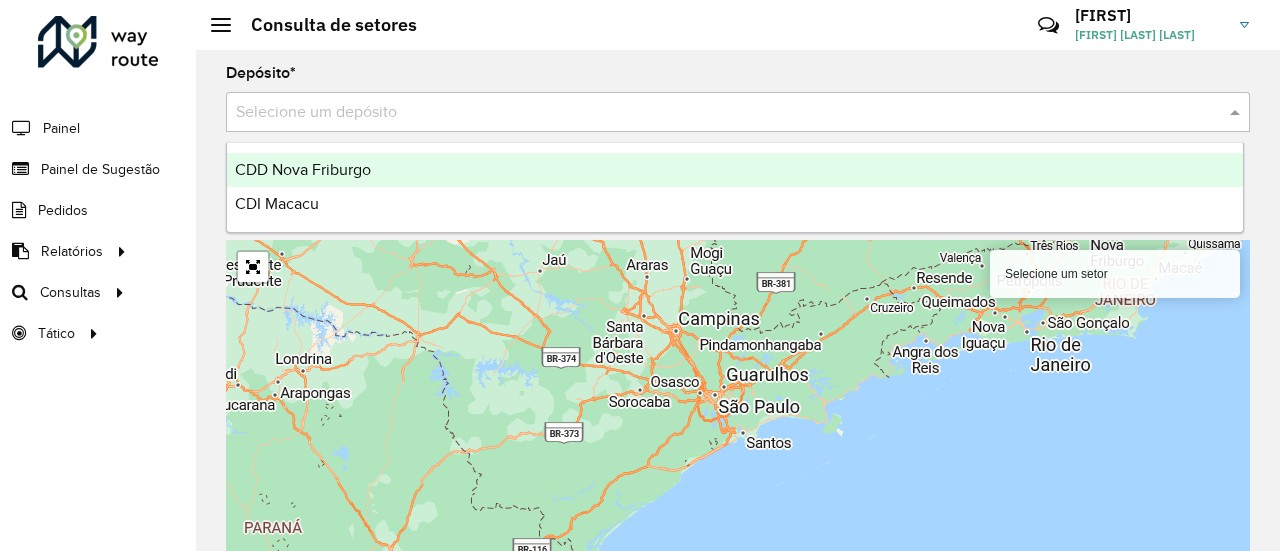 click on "CDD Nova Friburgo" at bounding box center (303, 169) 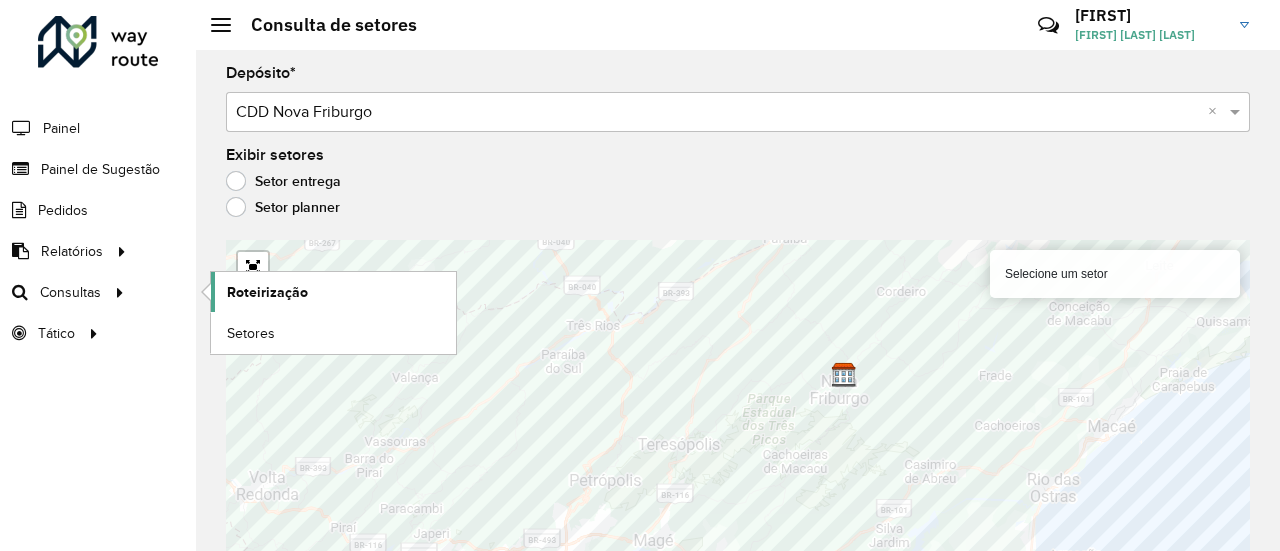 click on "Roteirização" 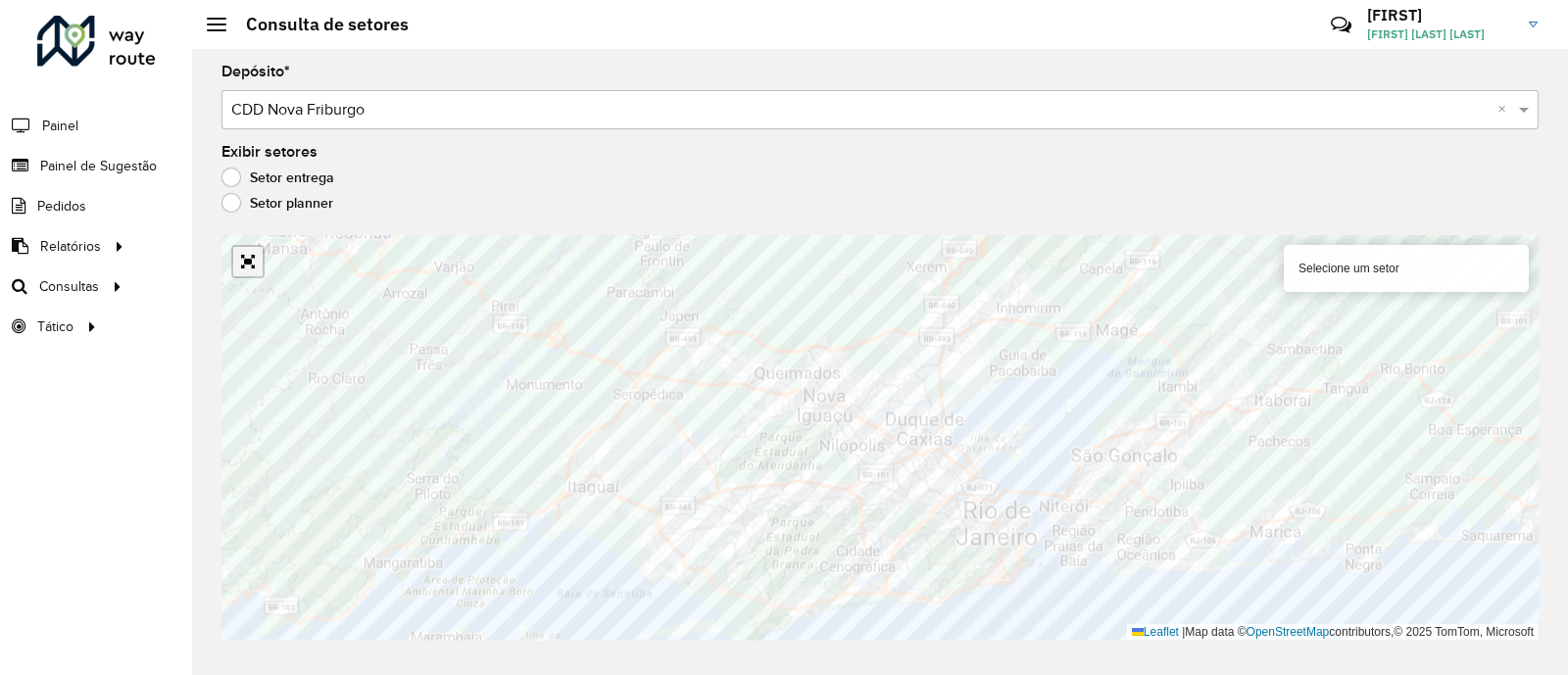click at bounding box center (248, 262) 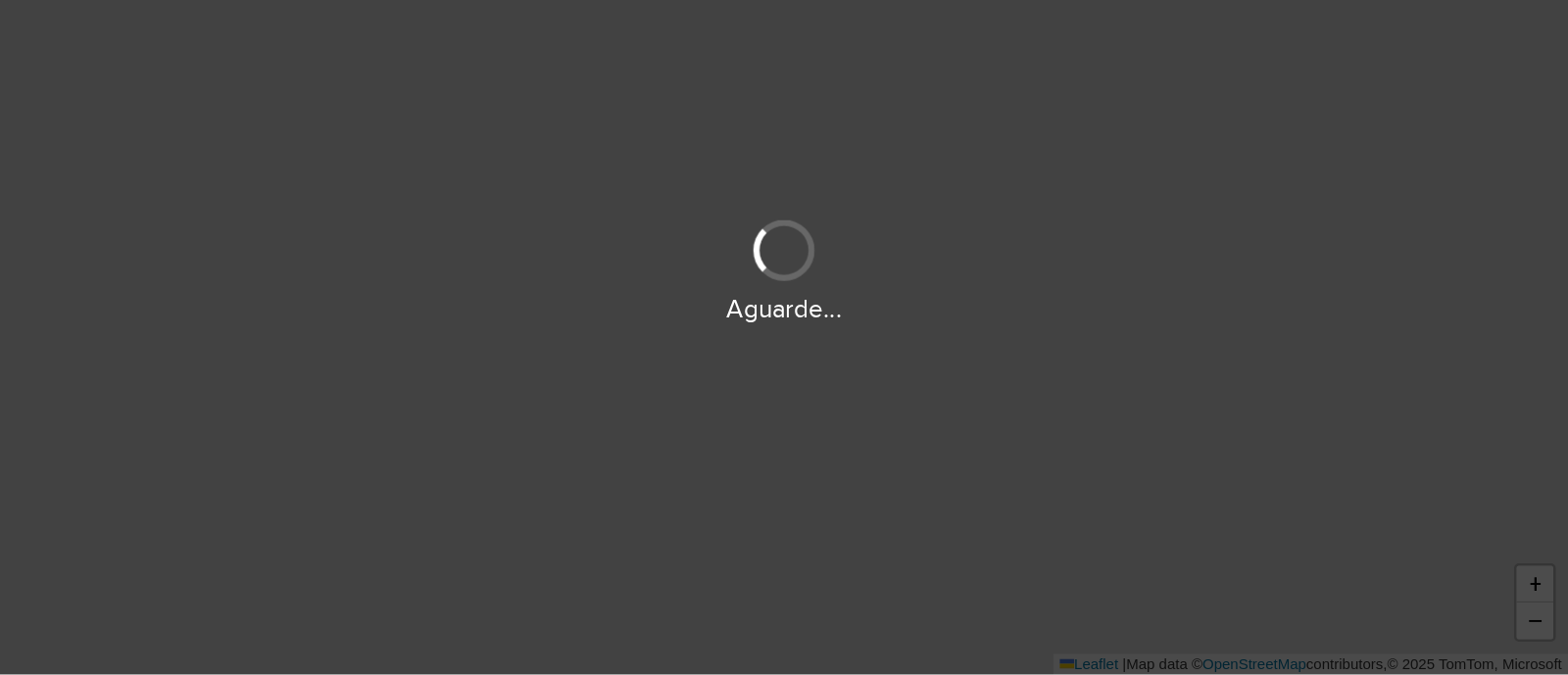 scroll, scrollTop: 0, scrollLeft: 0, axis: both 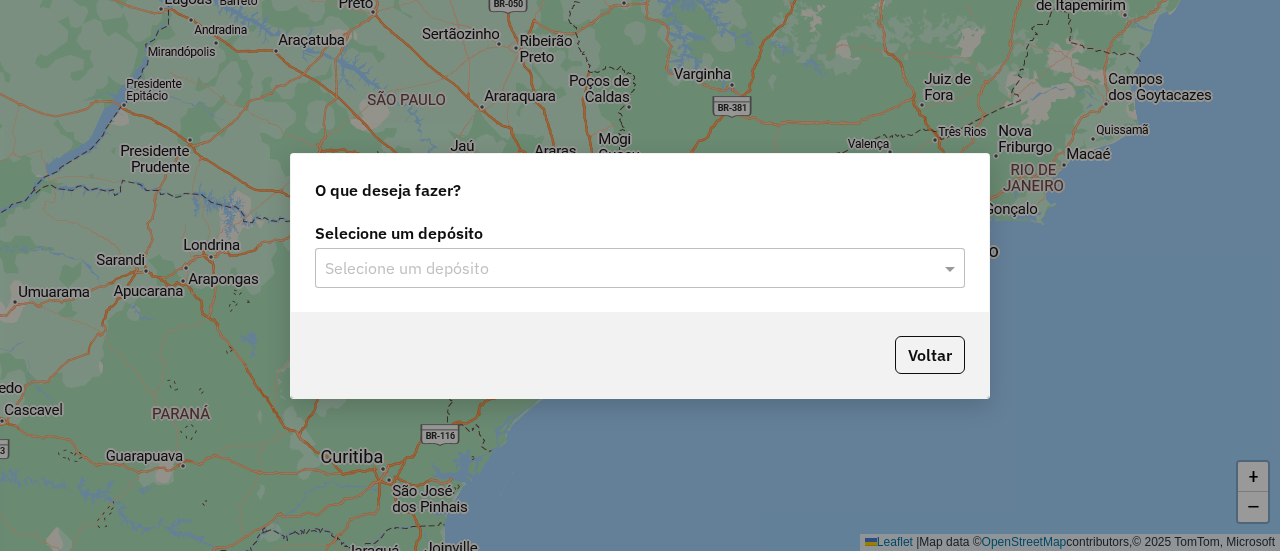 click 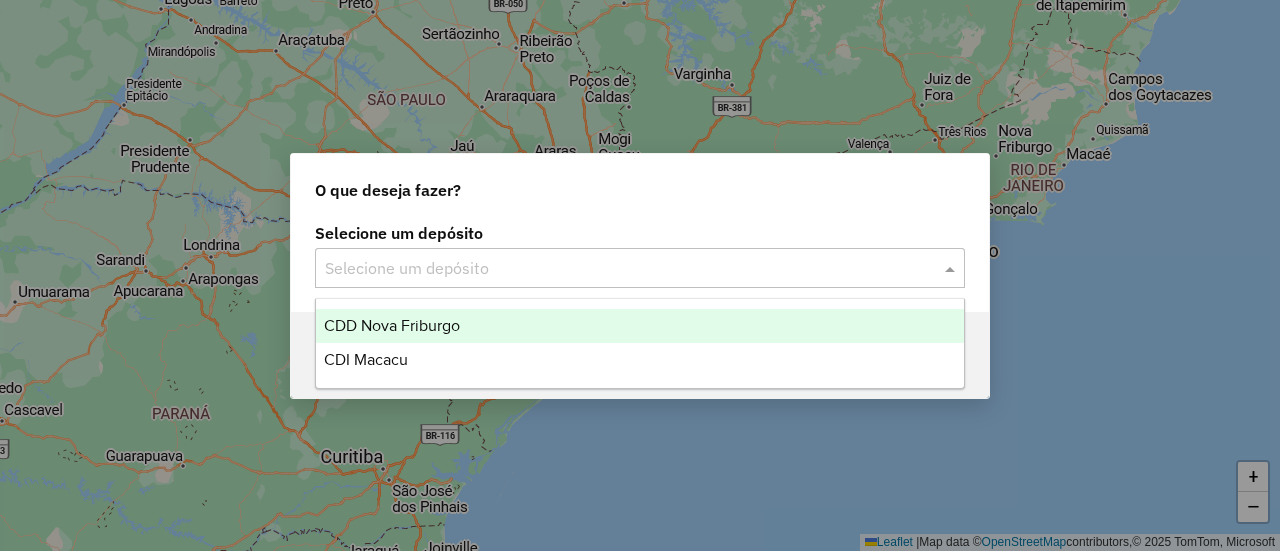 click on "CDD Nova Friburgo" at bounding box center [639, 326] 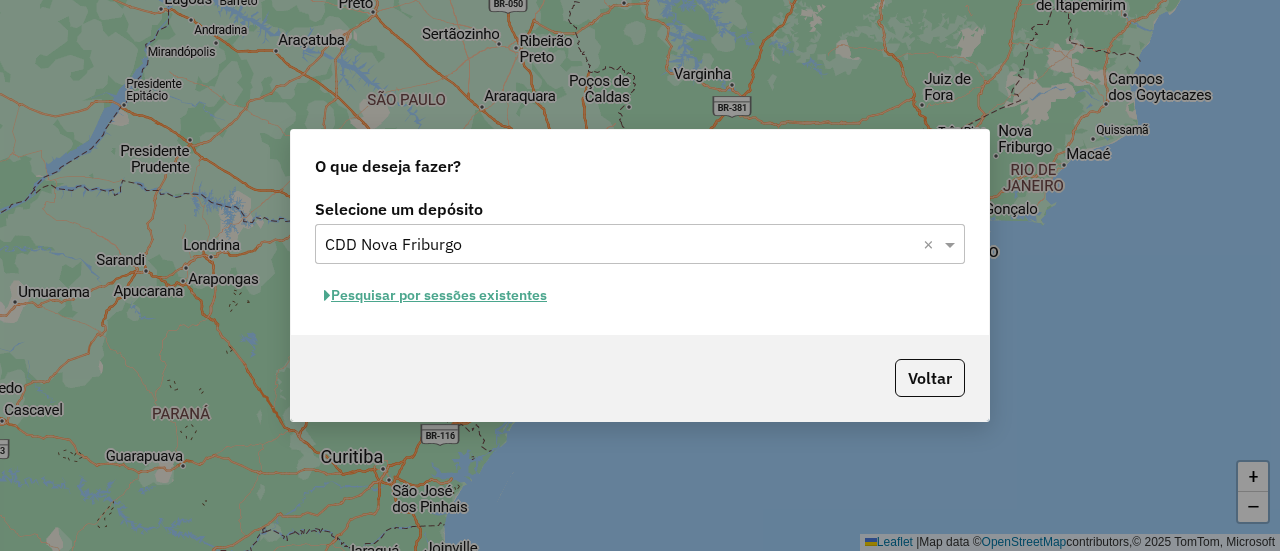click on "Pesquisar por sessões existentes" 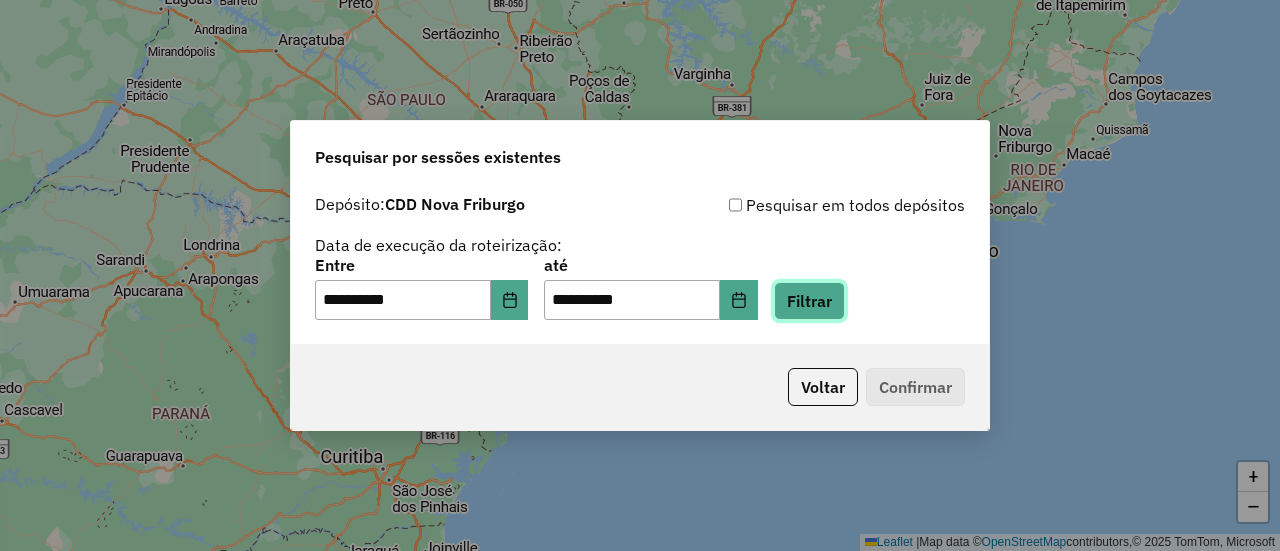 click on "Filtrar" 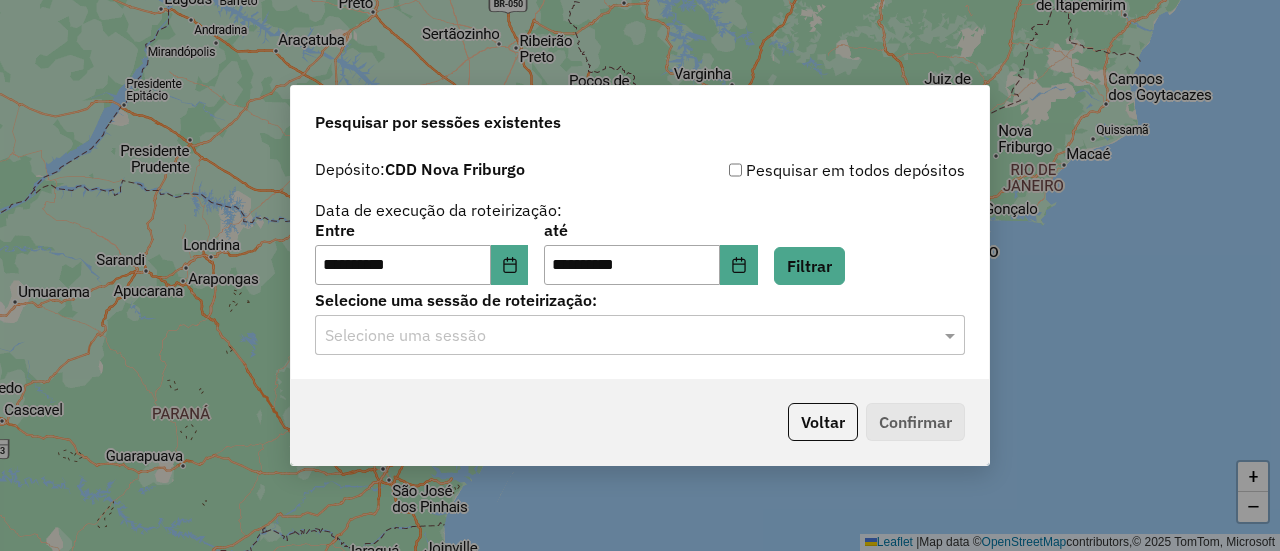 click 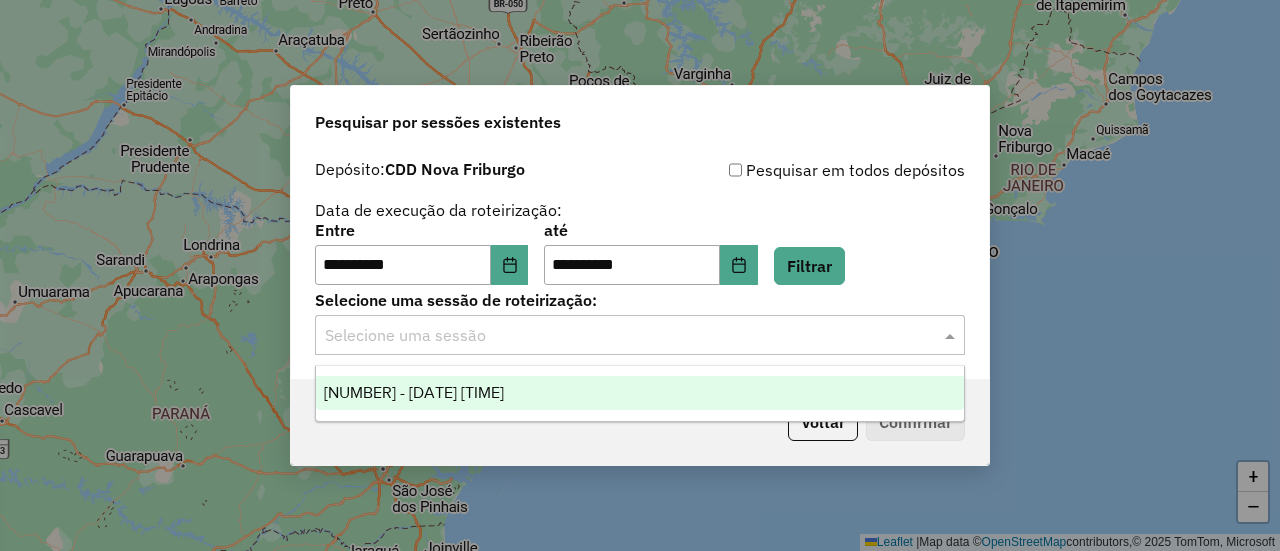 click on "1221703 - 01/08/2025 19:21" at bounding box center [414, 392] 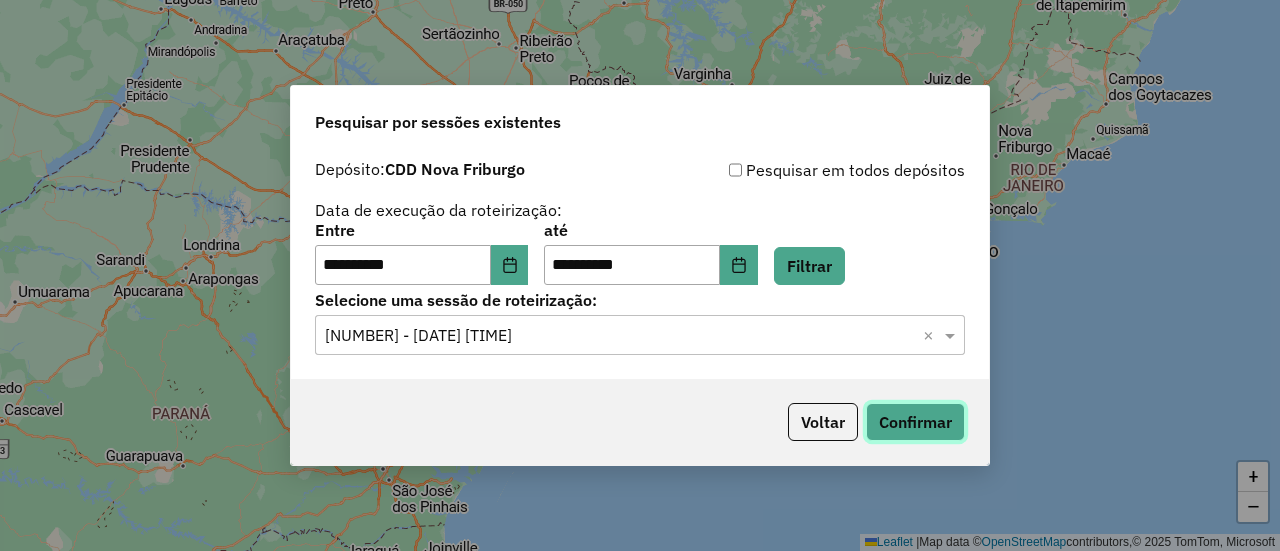click on "Confirmar" 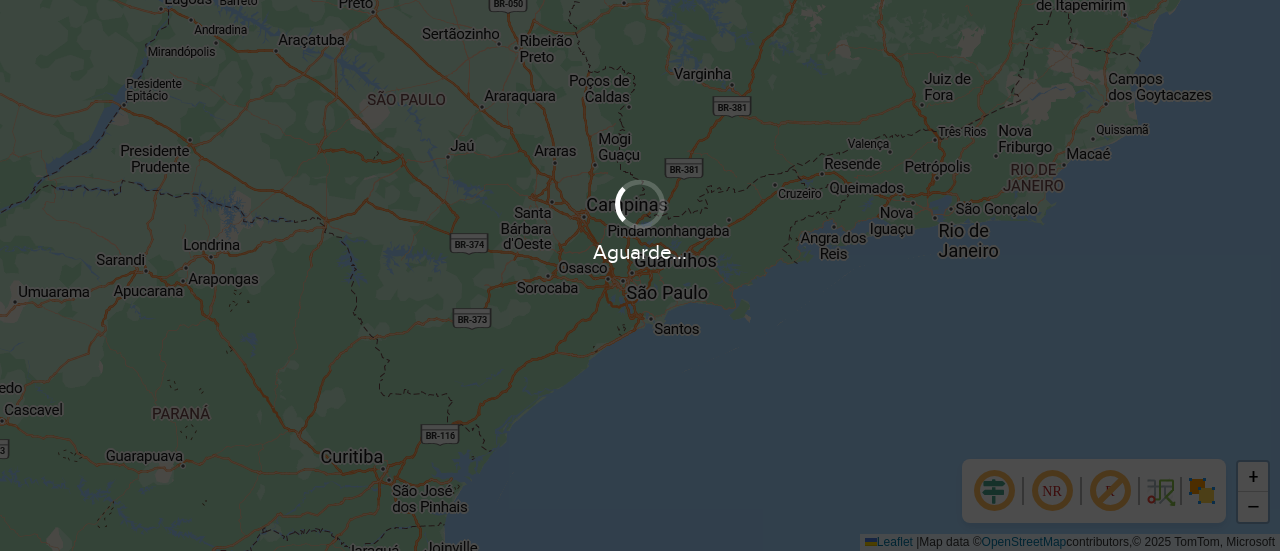 scroll, scrollTop: 0, scrollLeft: 0, axis: both 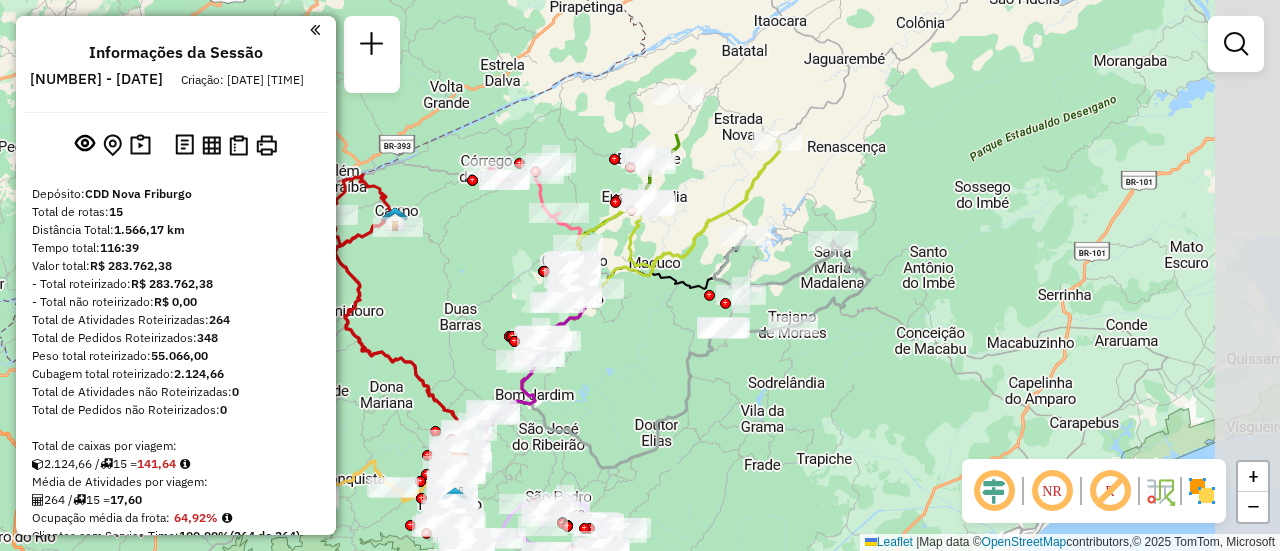 drag, startPoint x: 988, startPoint y: 272, endPoint x: 808, endPoint y: 461, distance: 261 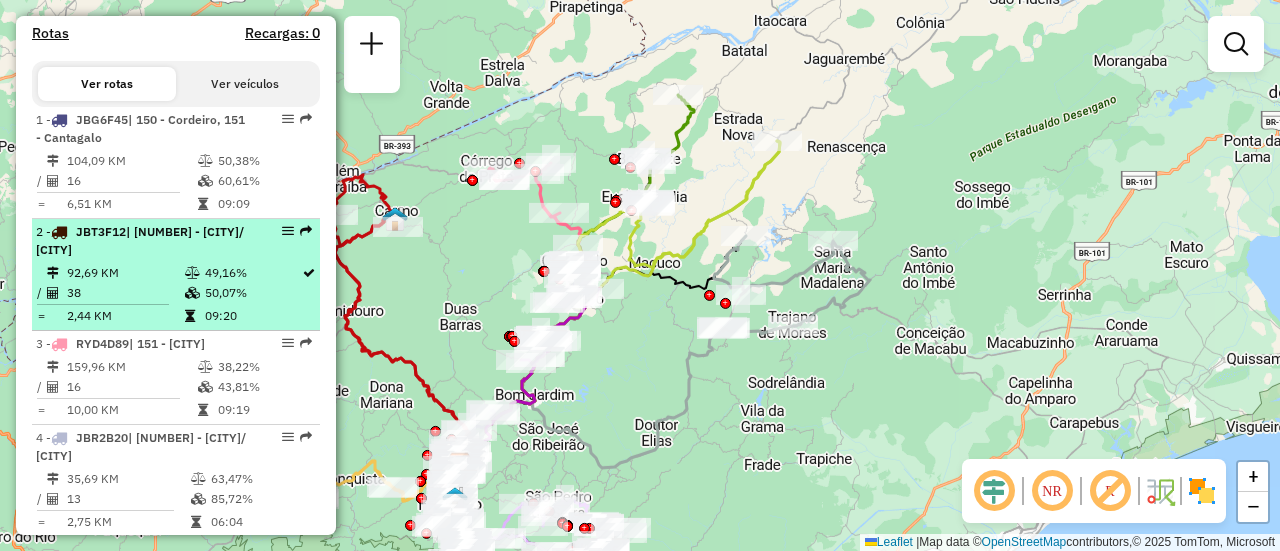 scroll, scrollTop: 700, scrollLeft: 0, axis: vertical 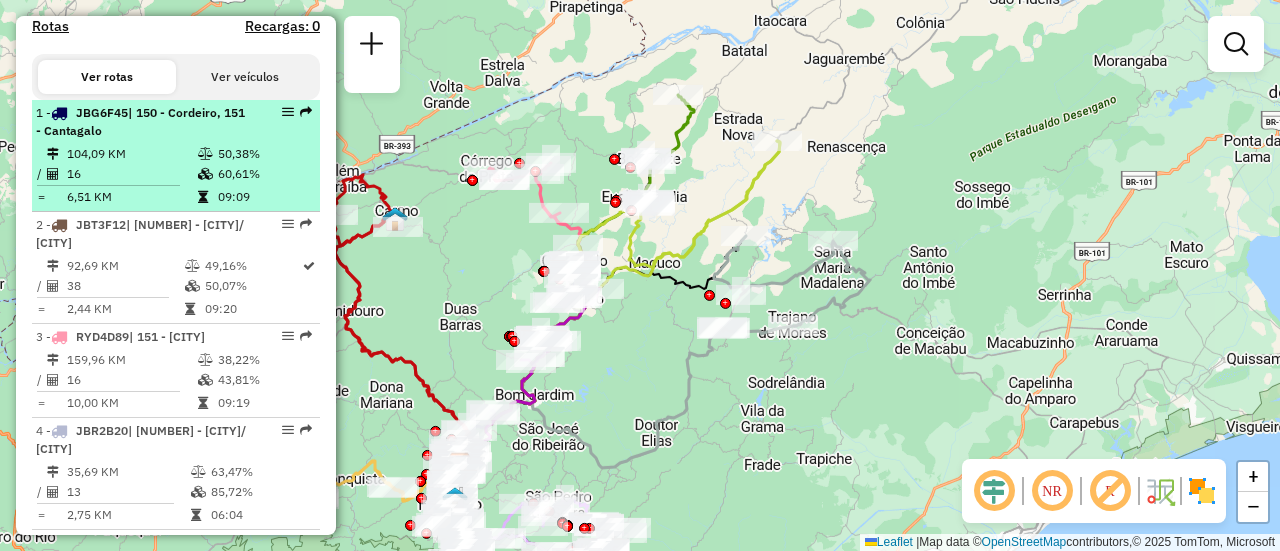 drag, startPoint x: 196, startPoint y: 140, endPoint x: 167, endPoint y: 144, distance: 29.274563 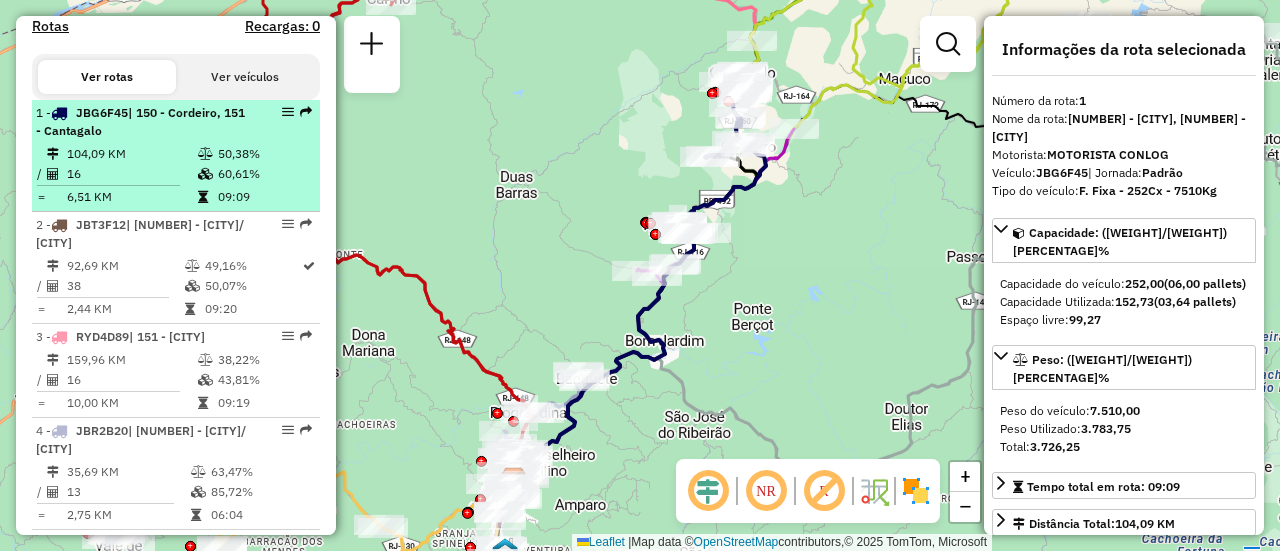 click at bounding box center [288, 112] 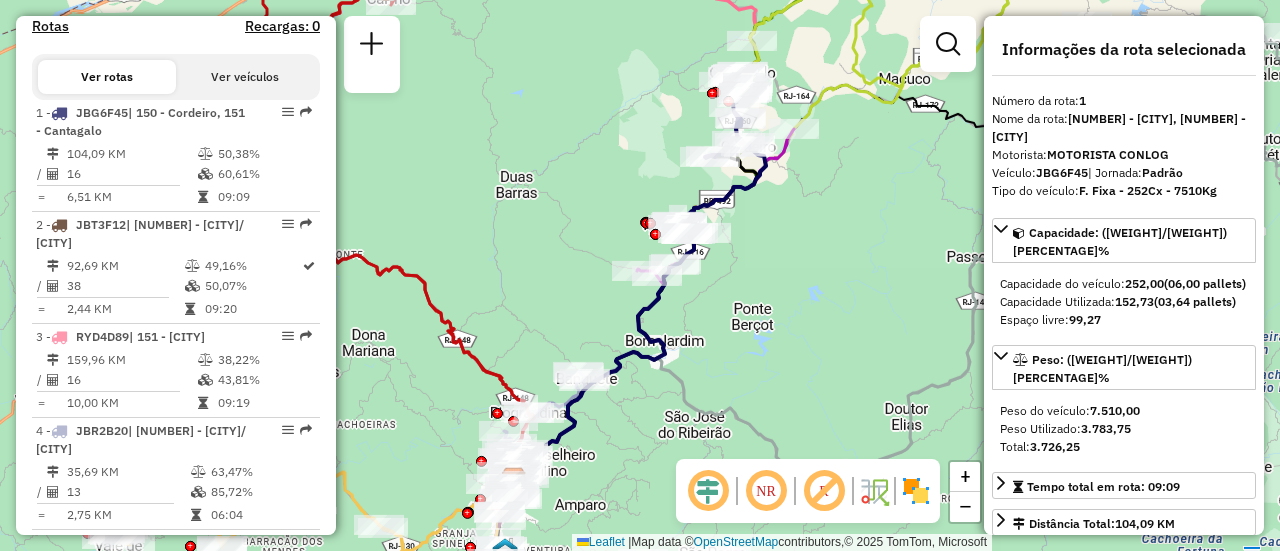 click on "Ver veículos" at bounding box center (245, 77) 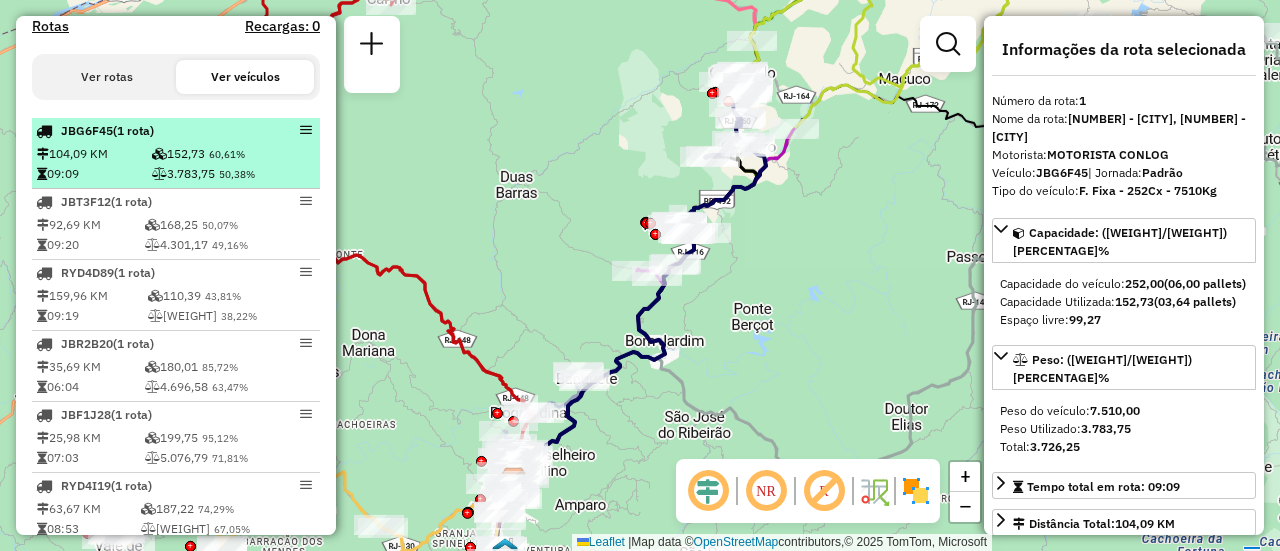 click at bounding box center (306, 130) 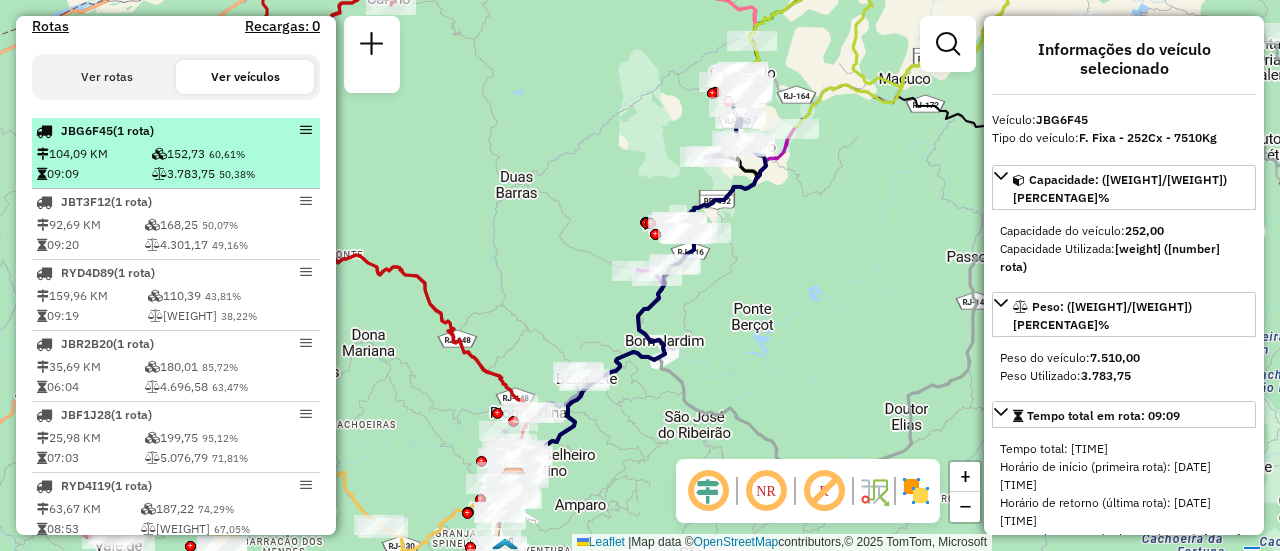 click at bounding box center (306, 130) 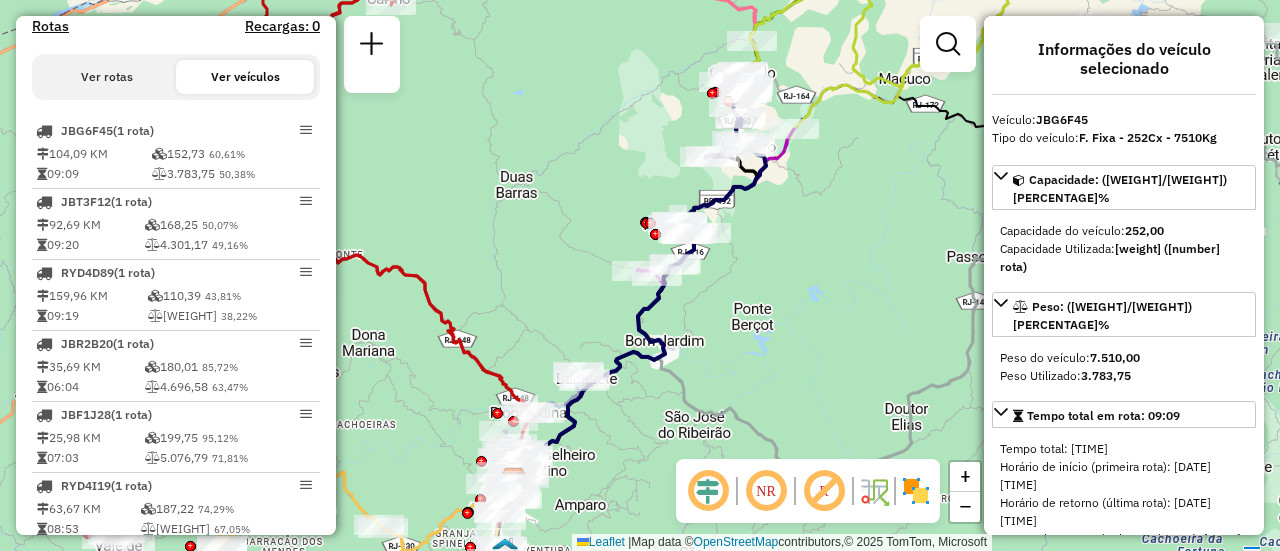 scroll, scrollTop: 328, scrollLeft: 0, axis: vertical 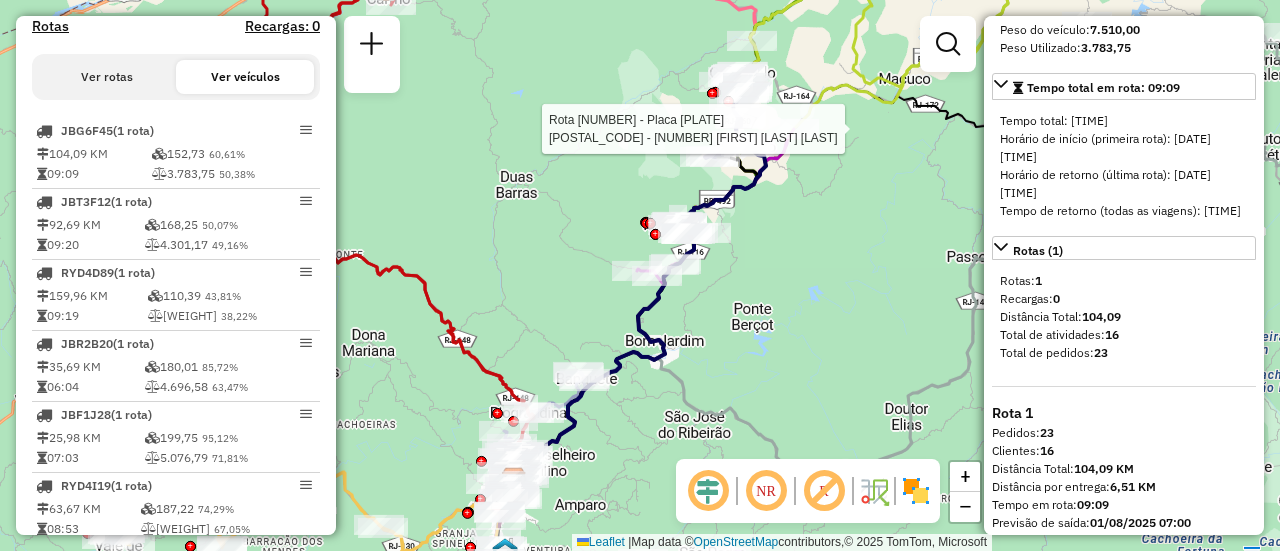 select on "**********" 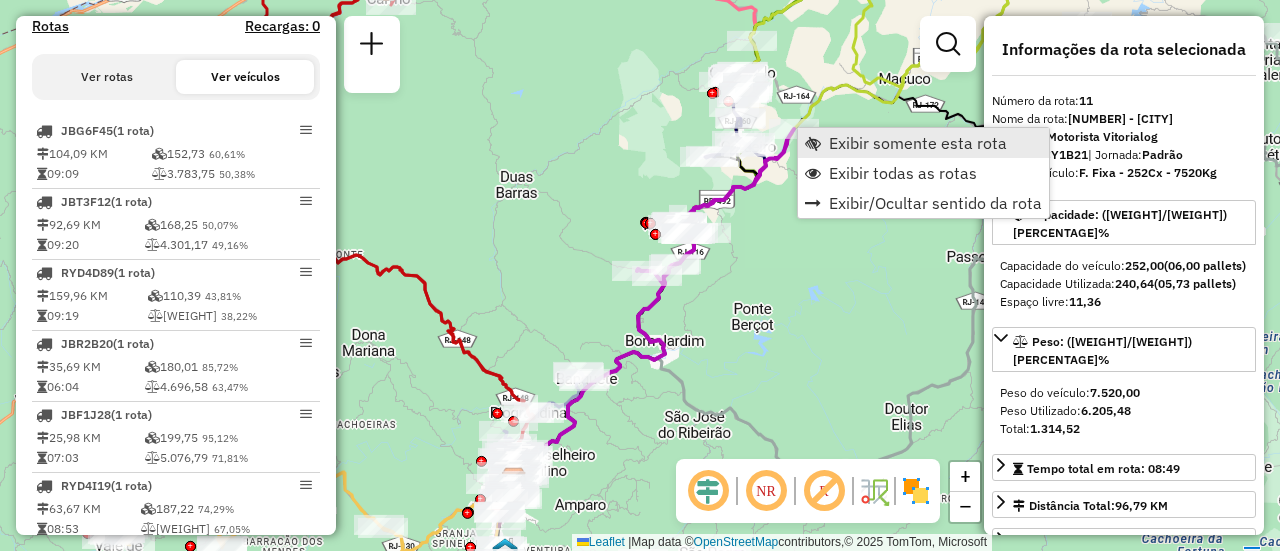 click on "Exibir somente esta rota" at bounding box center [918, 143] 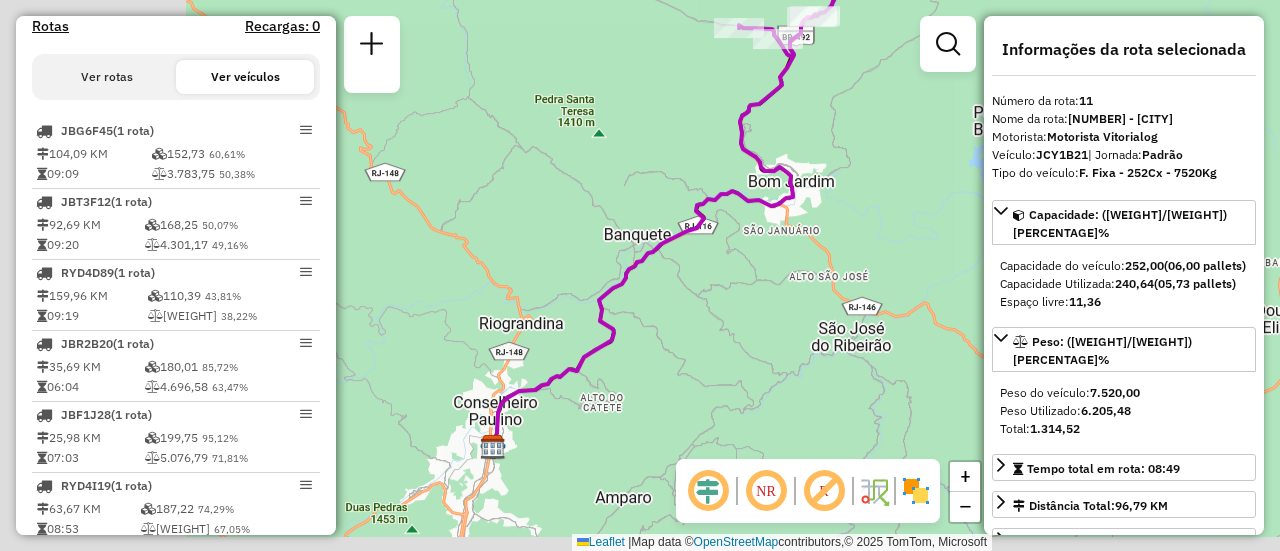 drag, startPoint x: 518, startPoint y: 439, endPoint x: 764, endPoint y: 235, distance: 319.58096 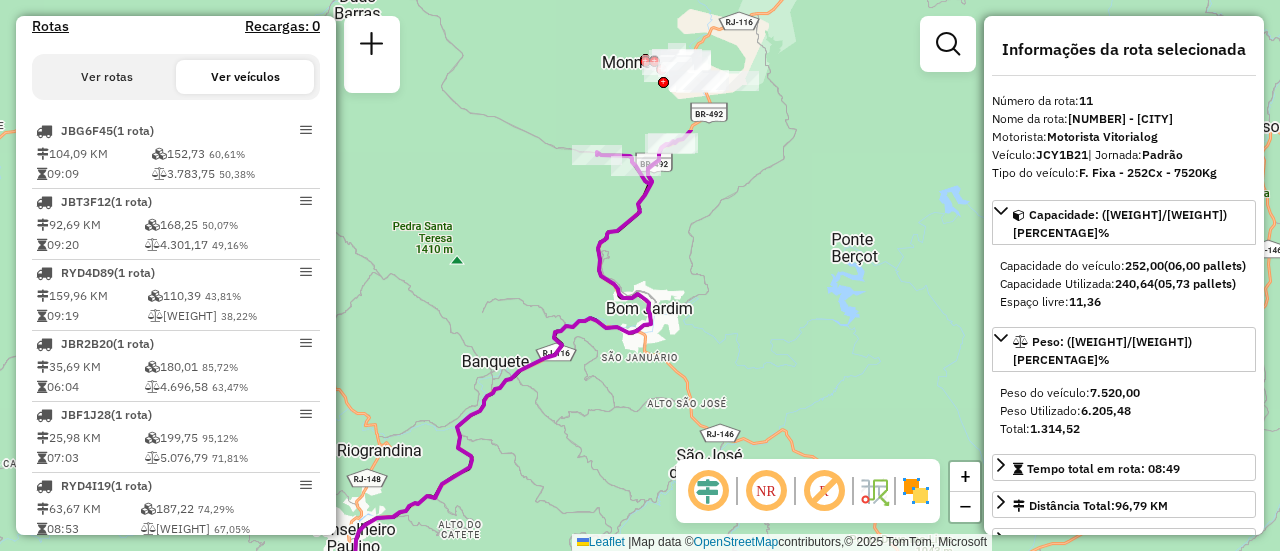 drag, startPoint x: 868, startPoint y: 159, endPoint x: 640, endPoint y: 416, distance: 343.5593 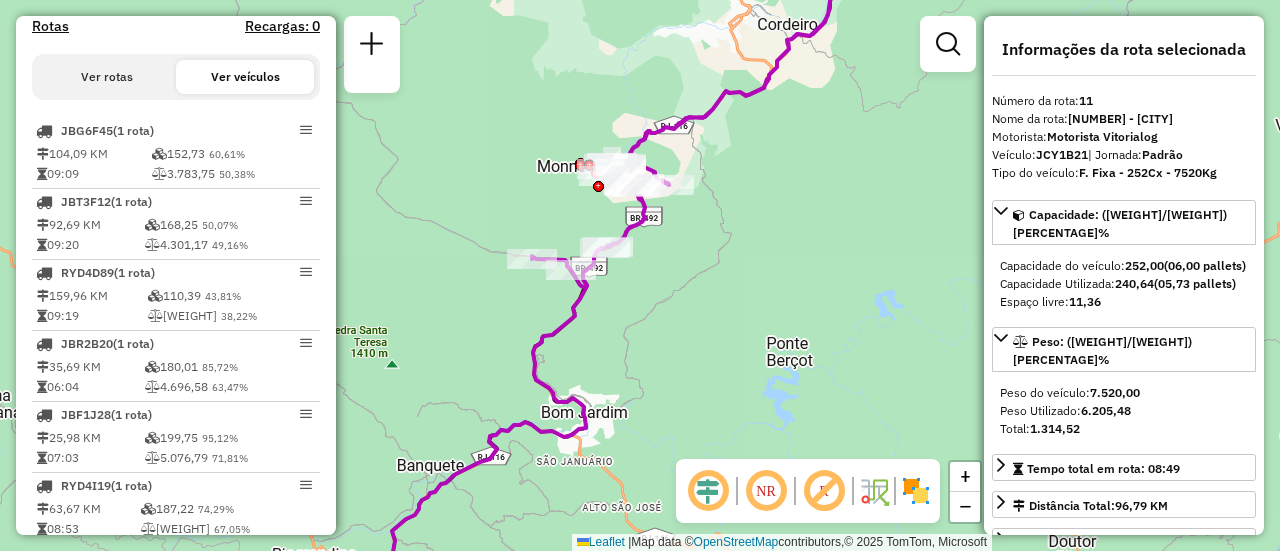 drag, startPoint x: 748, startPoint y: 189, endPoint x: 666, endPoint y: 292, distance: 131.65485 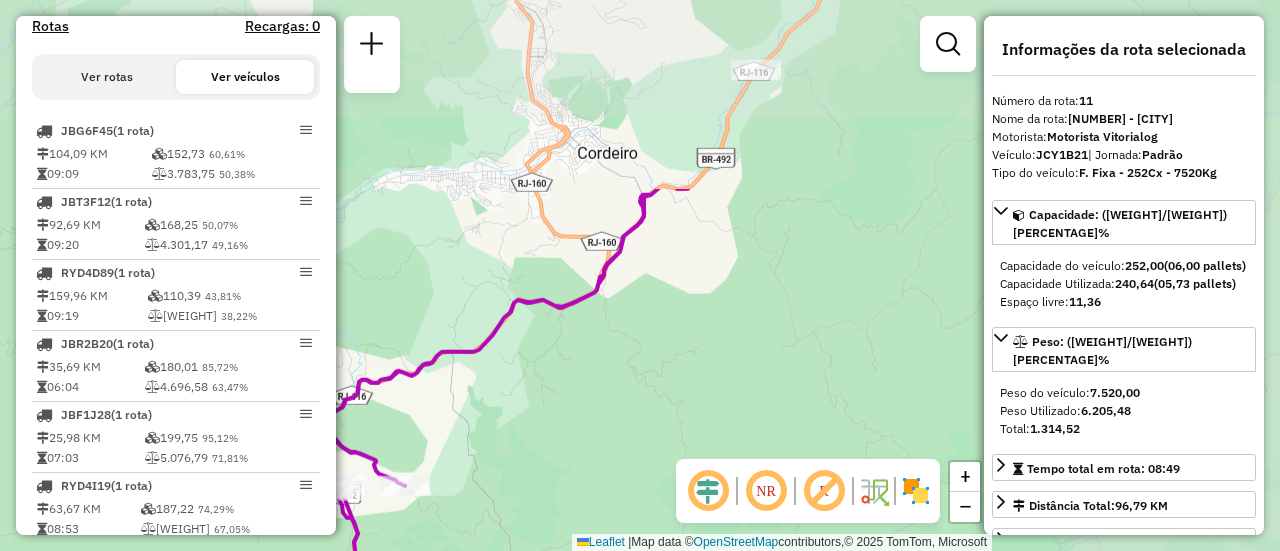 drag, startPoint x: 826, startPoint y: 171, endPoint x: 522, endPoint y: 411, distance: 387.319 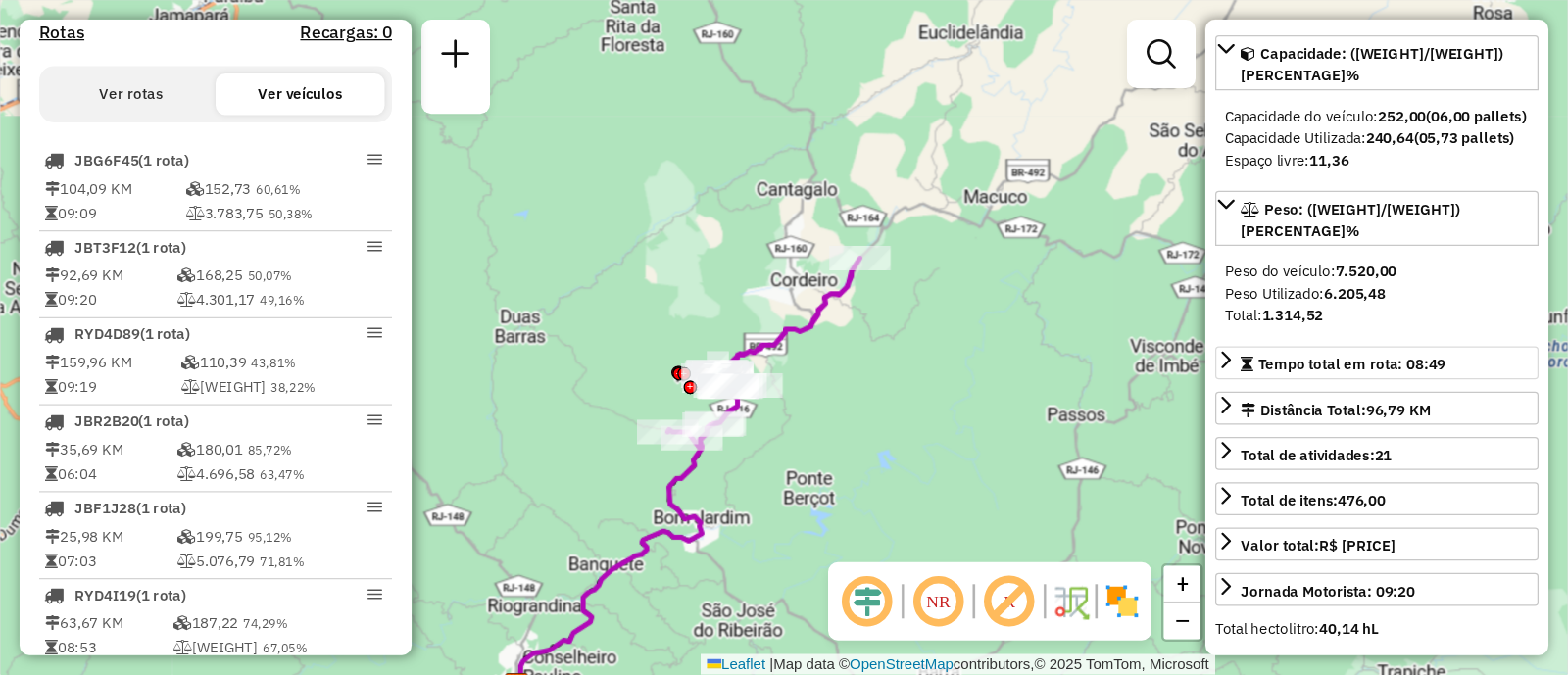 scroll, scrollTop: 196, scrollLeft: 0, axis: vertical 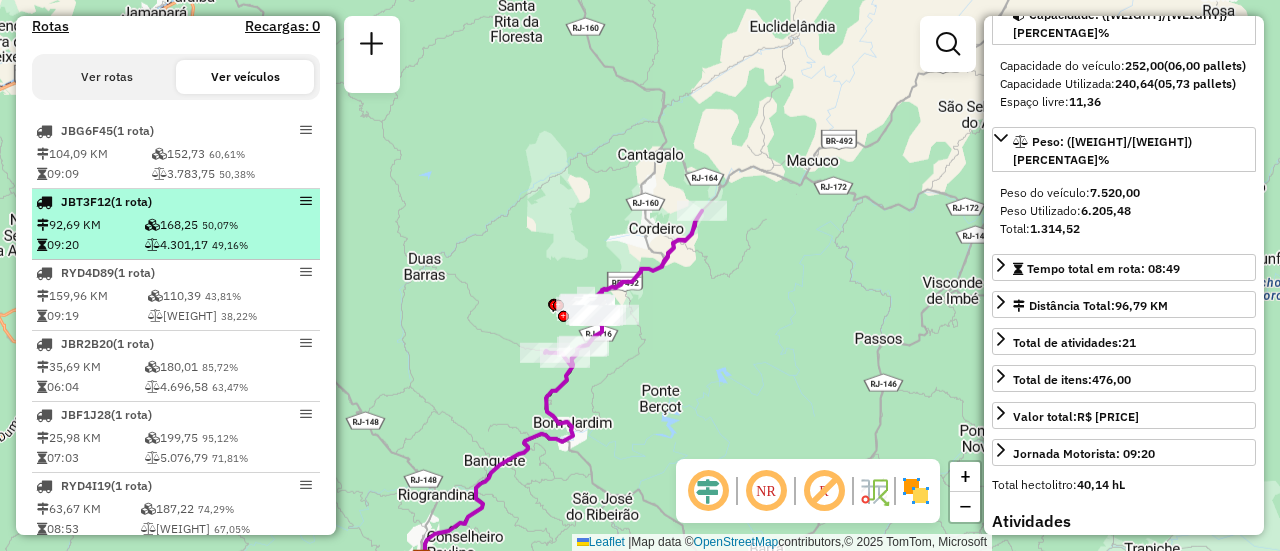 click on "JBT3F12   (1 Rota)" at bounding box center (176, 202) 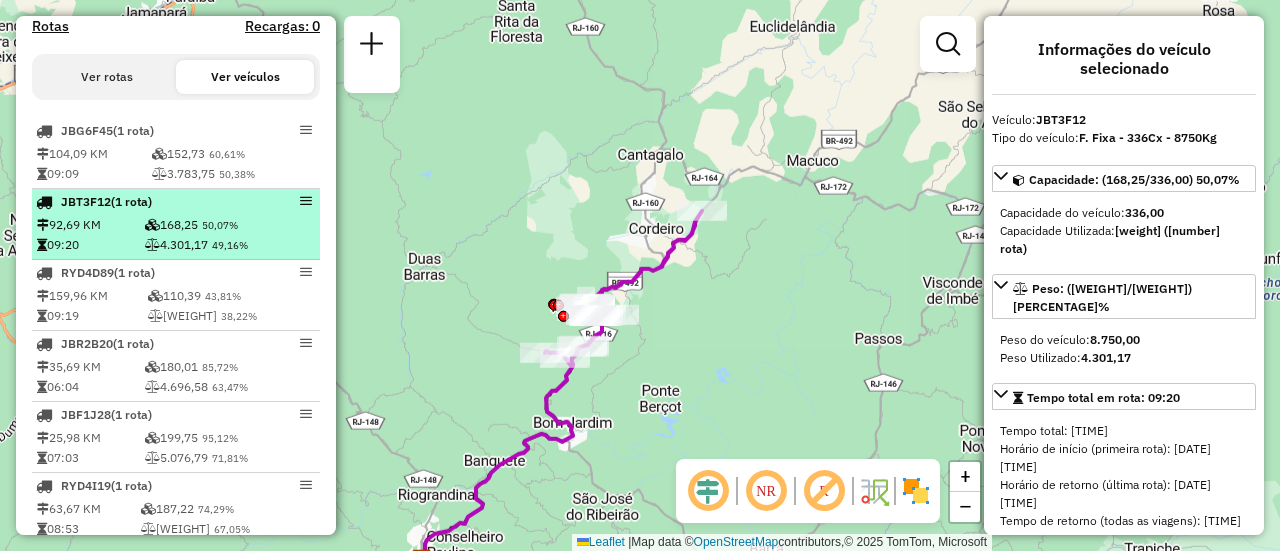 click on "JBT3F12   (1 Rota)" at bounding box center [176, 202] 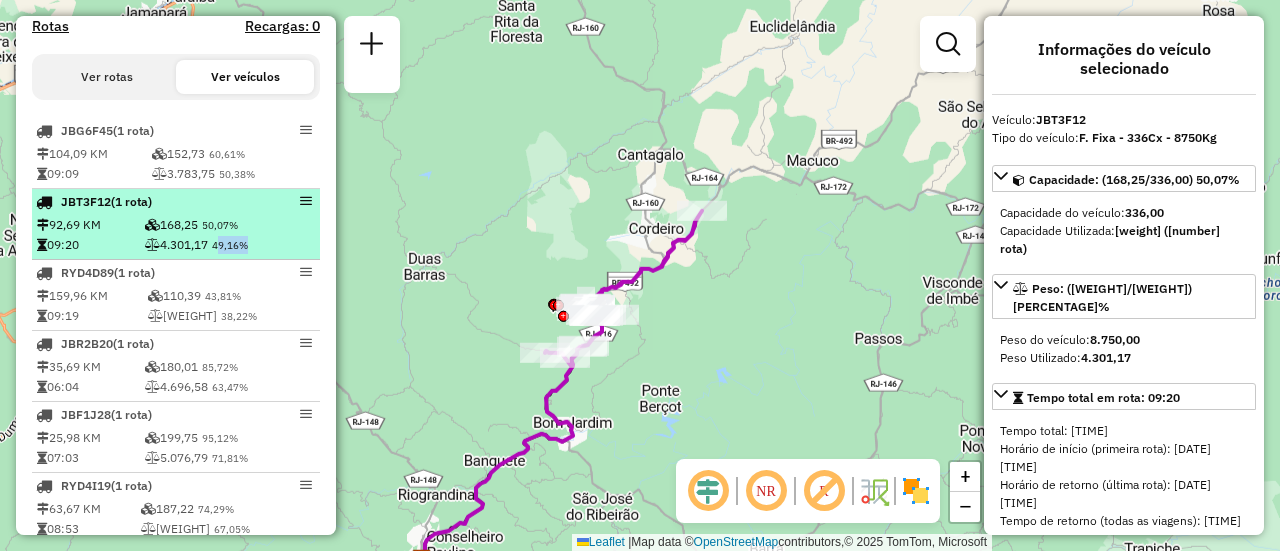 click on "[WEIGHT]   [PERCENTAGE]%" at bounding box center (230, 245) 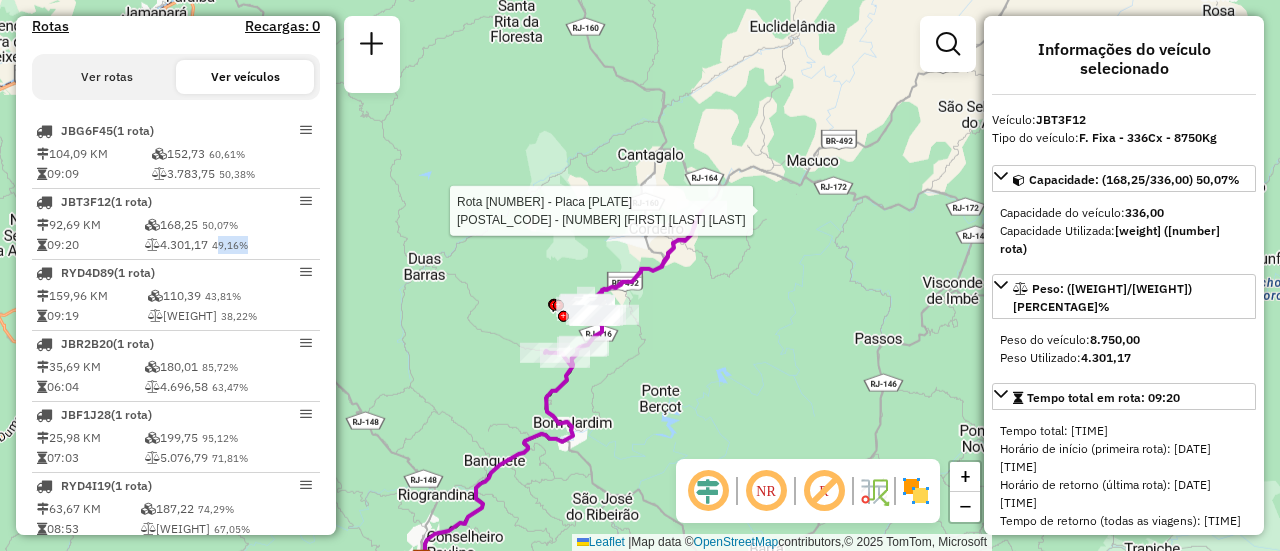 select on "**********" 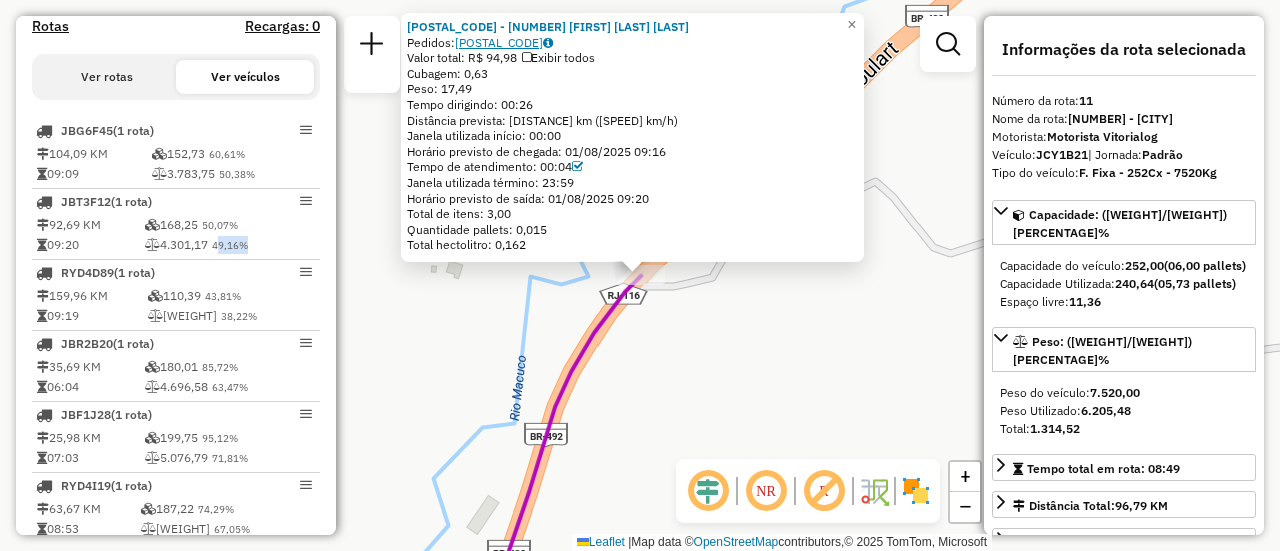 click on "[POSTAL_CODE]" 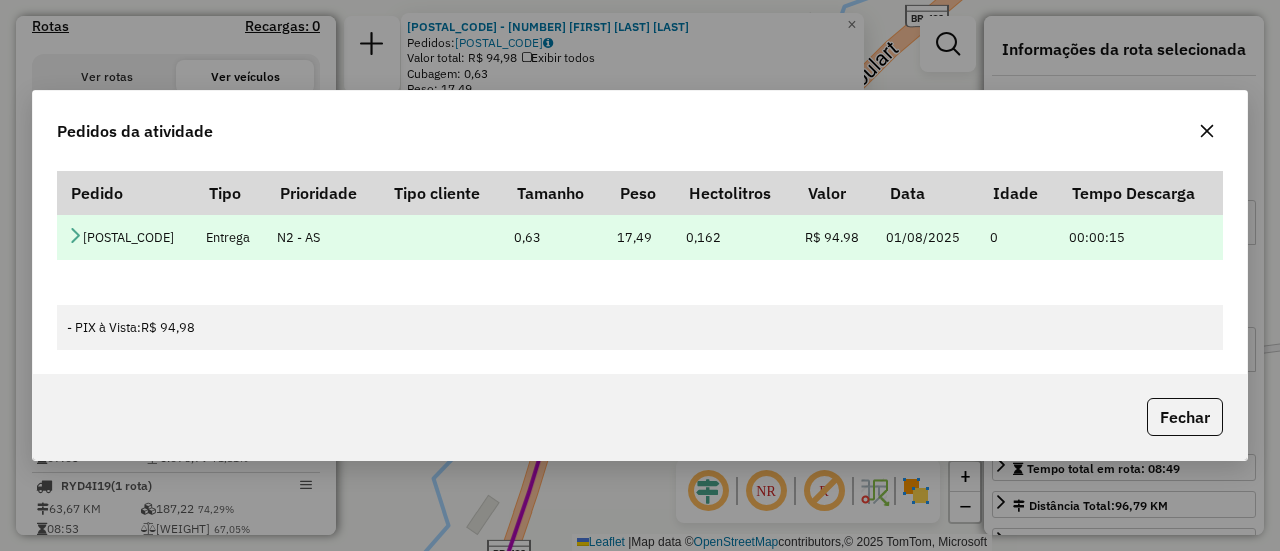 click at bounding box center [75, 235] 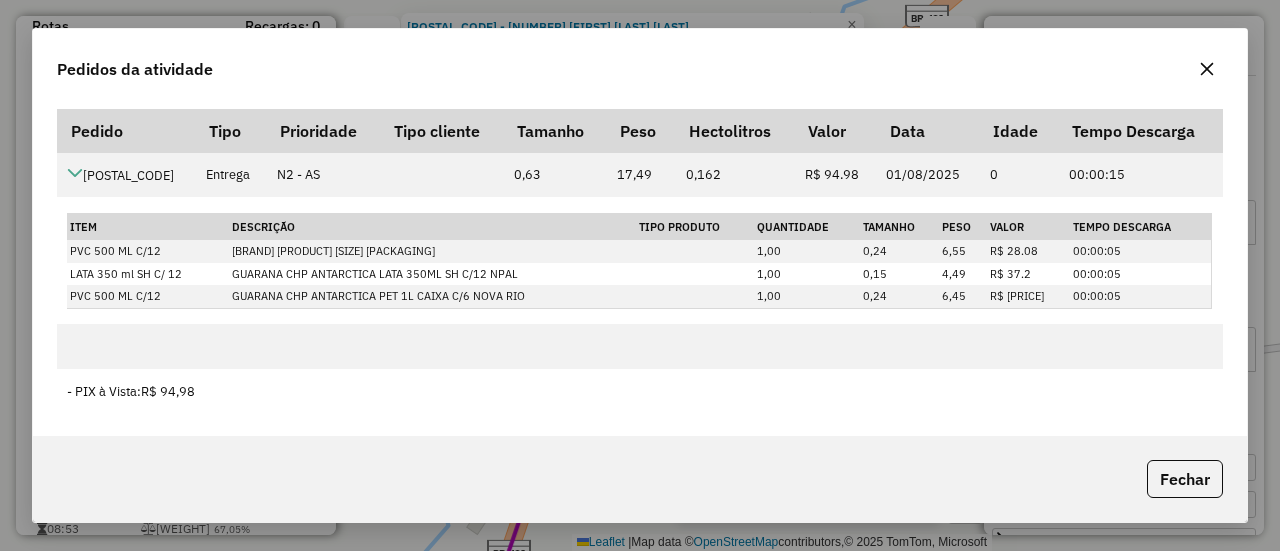 click 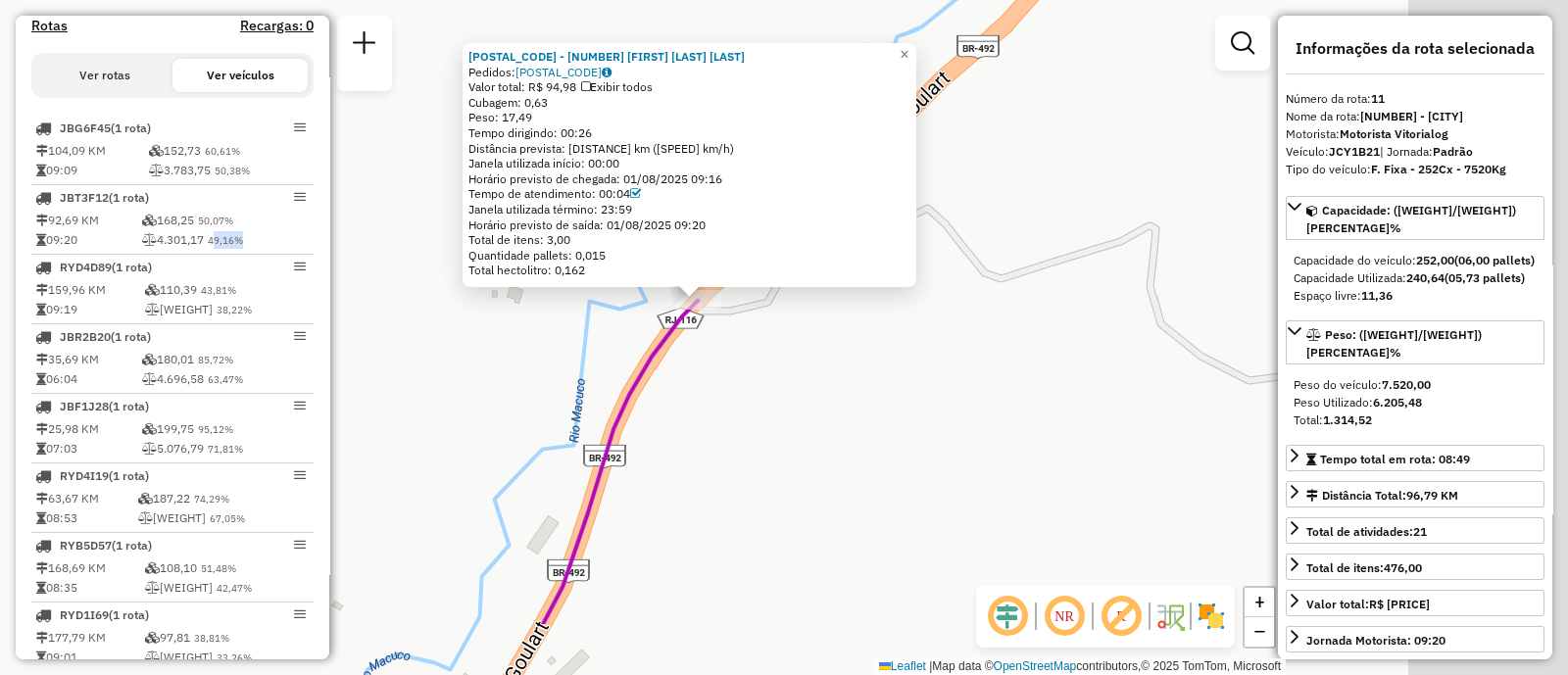 scroll, scrollTop: 686, scrollLeft: 0, axis: vertical 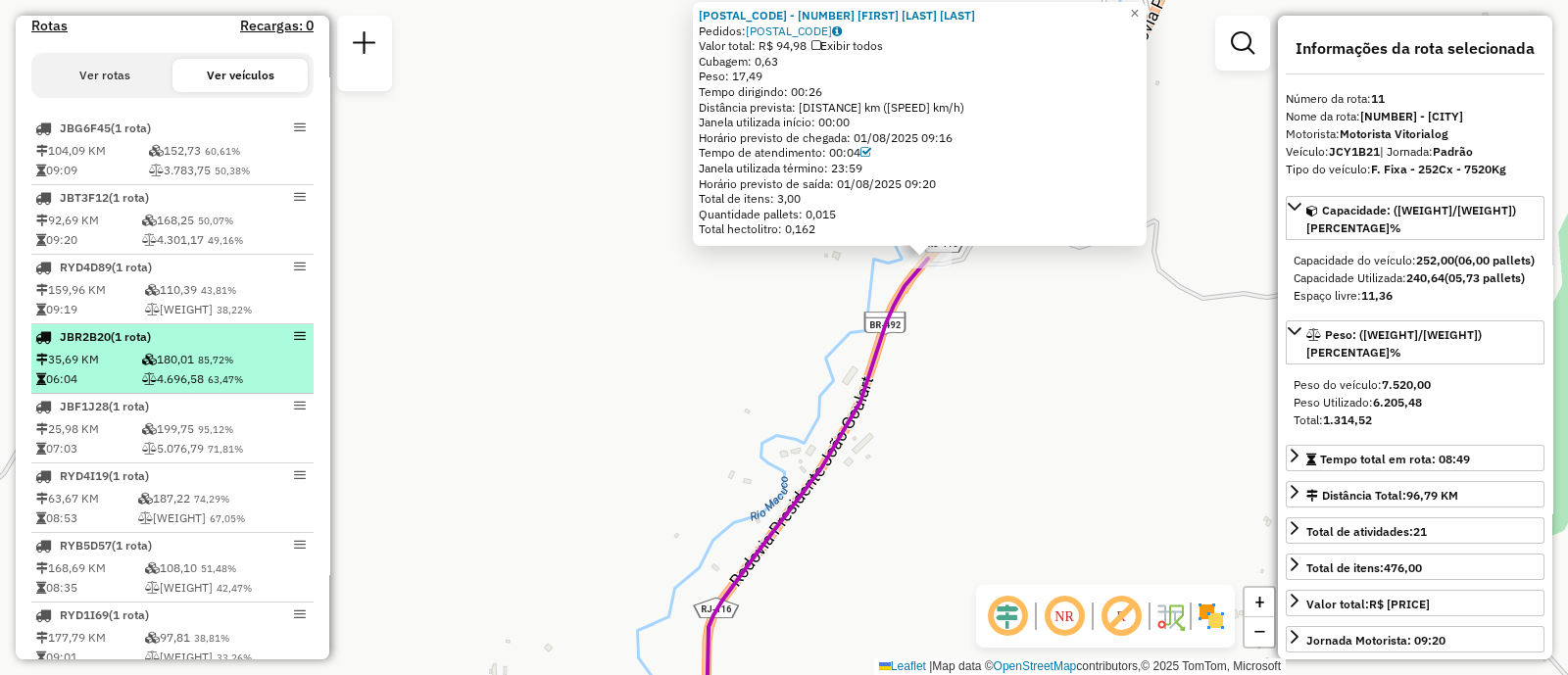 click on "[PLATE]   ([NUMBER] Rota)   [DISTANCE] KM   [WEIGHT]   [PERCENTAGE]%   [TIME]   [WEIGHT]   [PERCENTAGE]%" at bounding box center [172, 359] 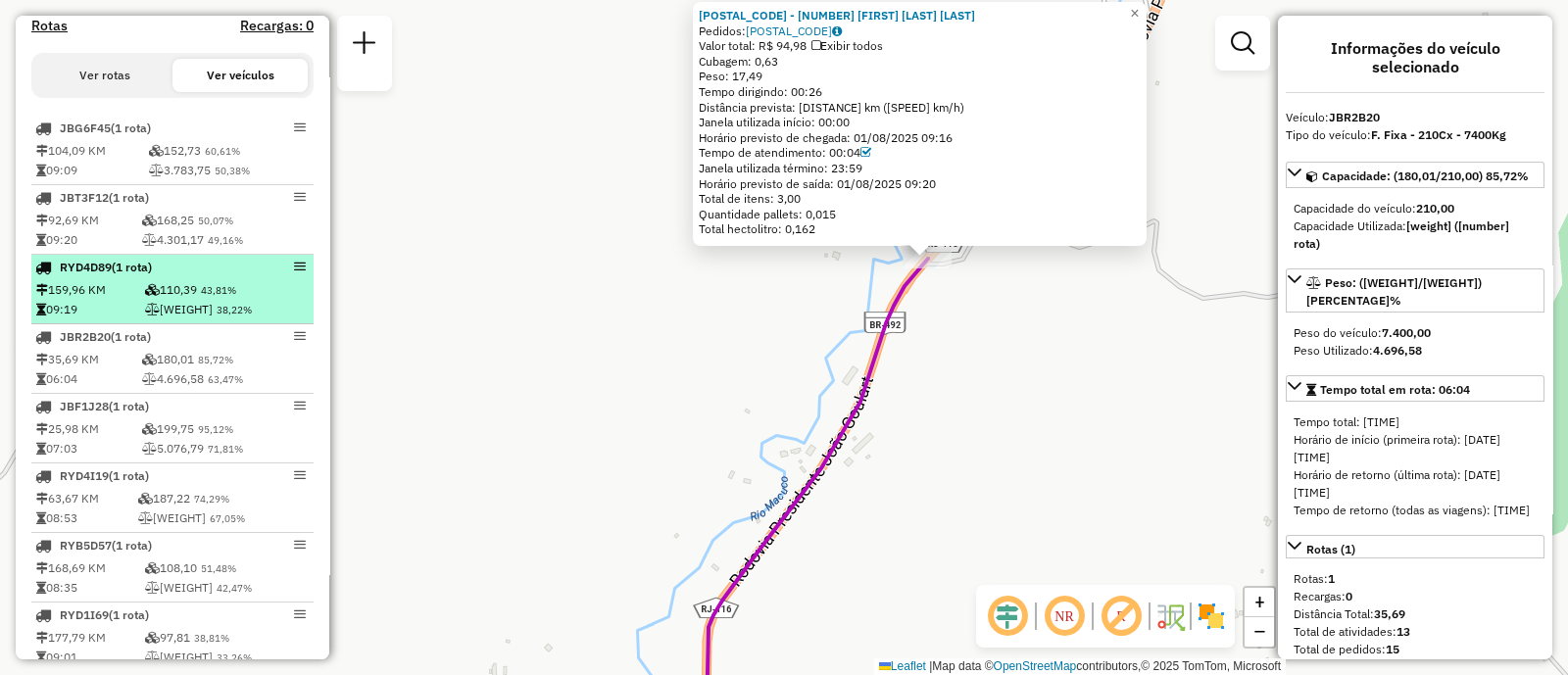 click on "43,81%" at bounding box center (219, 290) 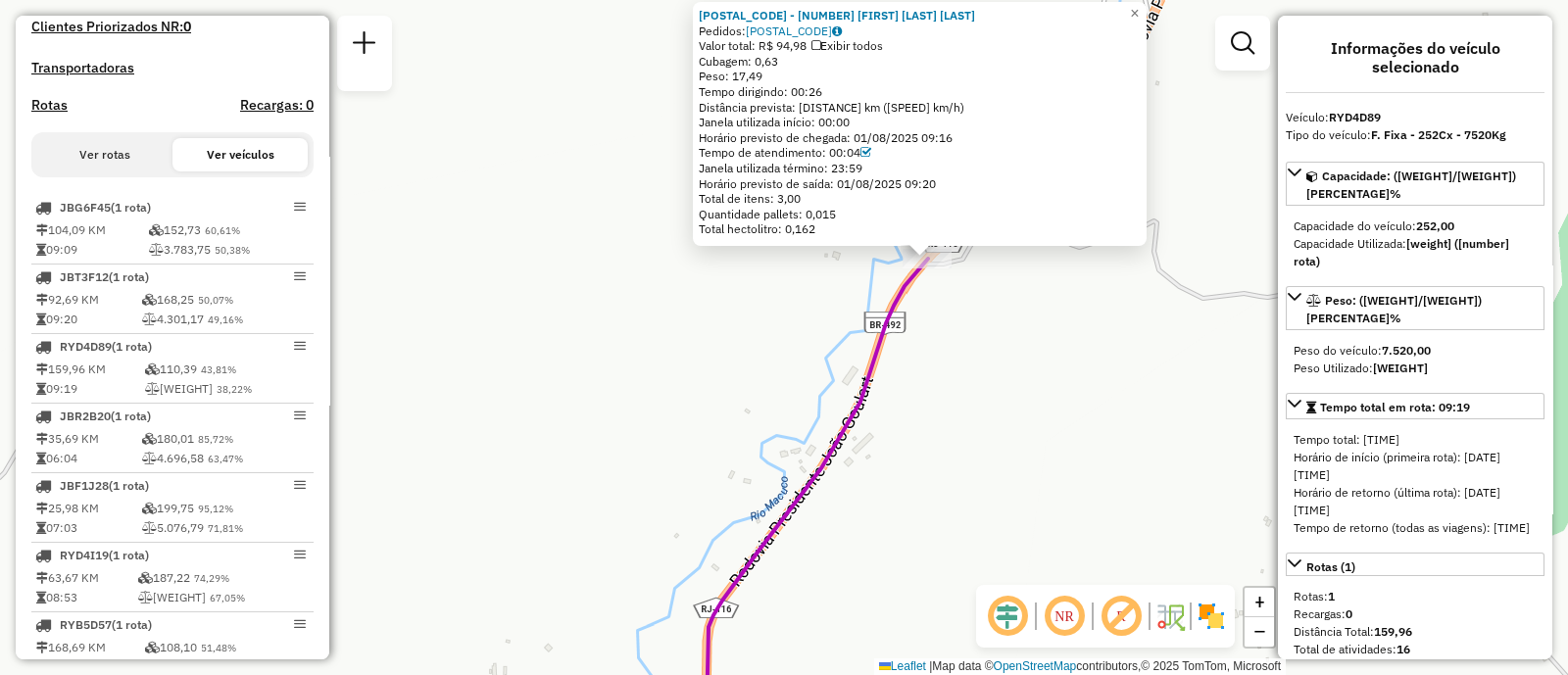 scroll, scrollTop: 563, scrollLeft: 0, axis: vertical 